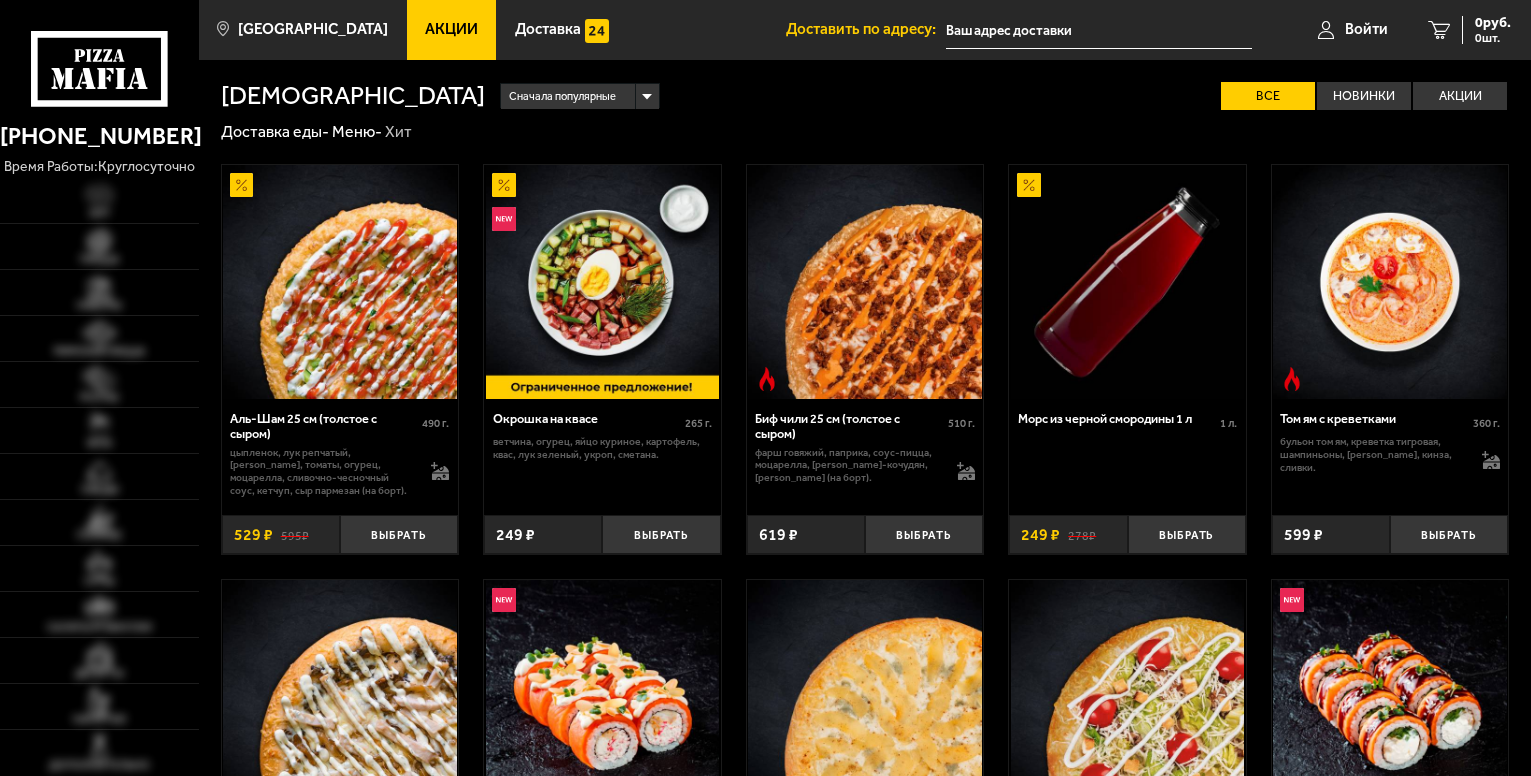 type on "[STREET_ADDRESS]" 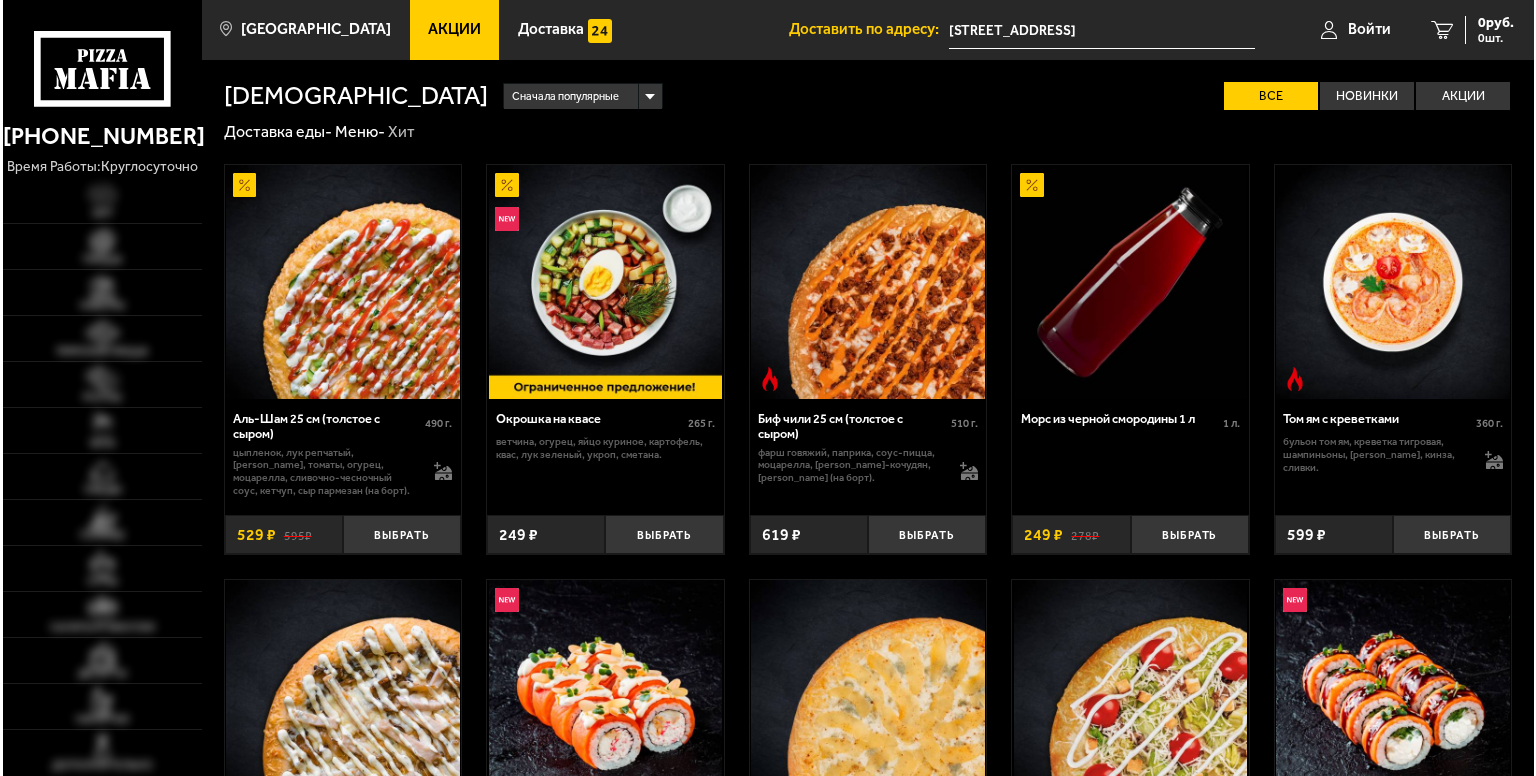 scroll, scrollTop: 0, scrollLeft: 0, axis: both 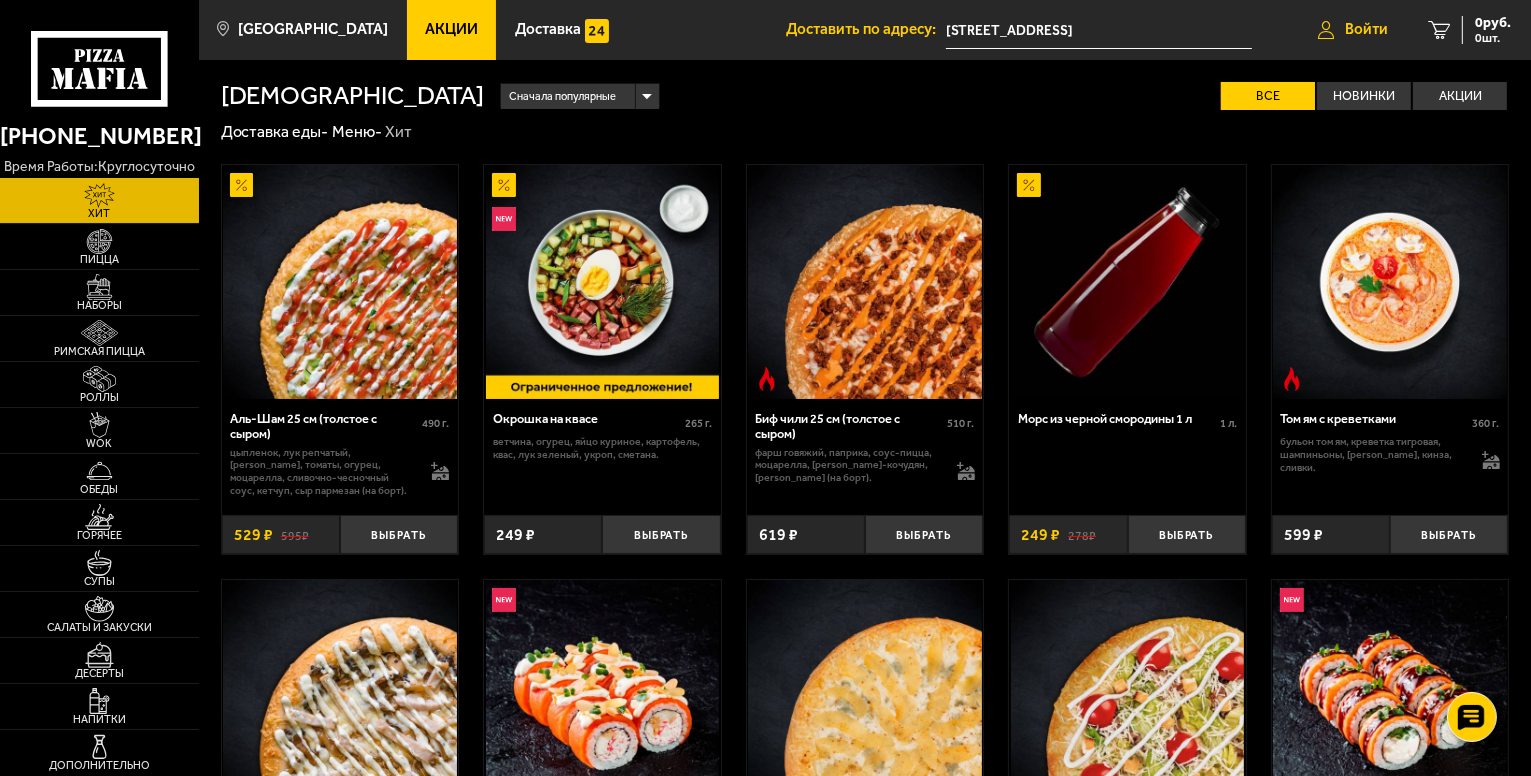 click on "Войти" at bounding box center [1353, 30] 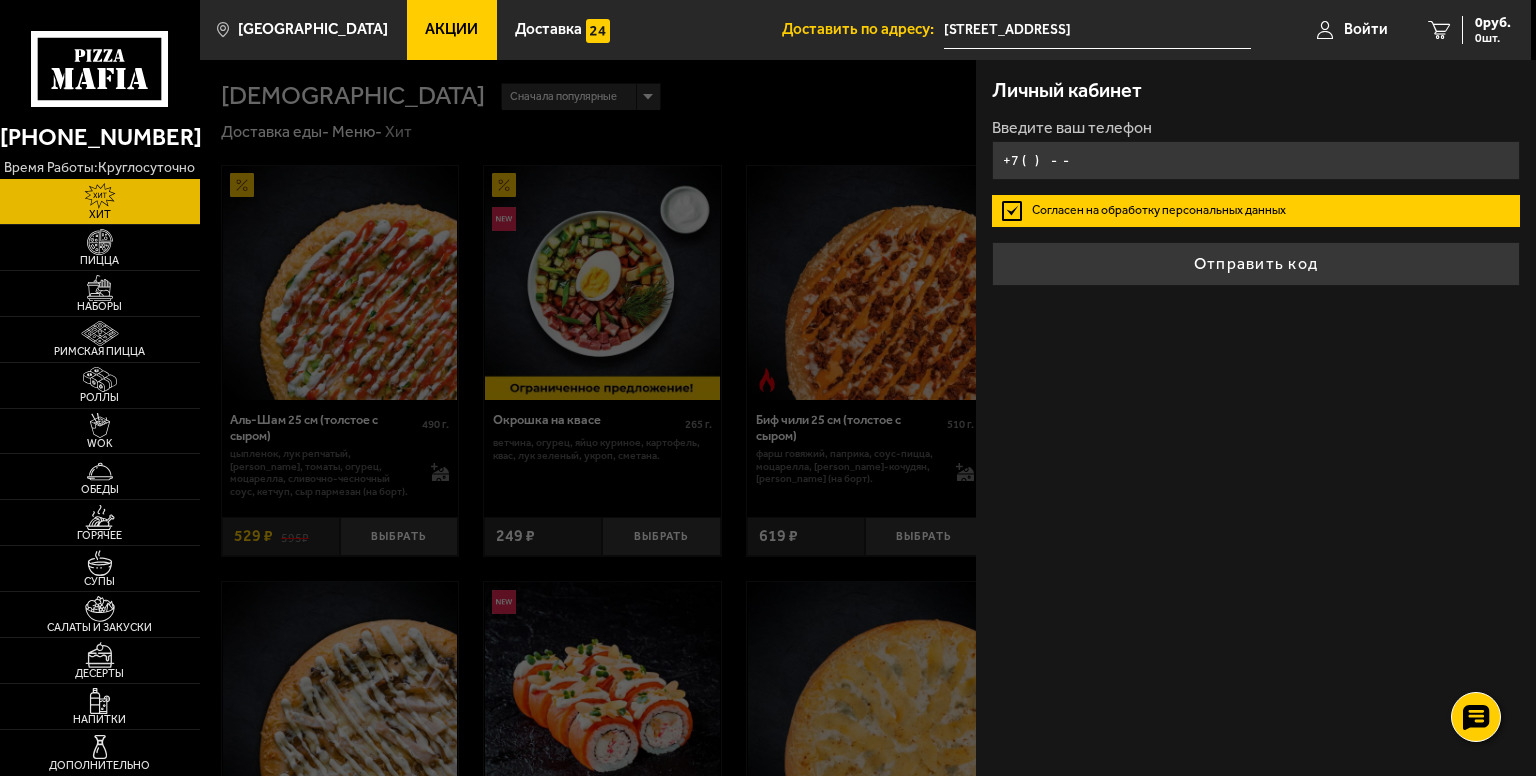 click on "+7 (   )    -  -" at bounding box center (1256, 160) 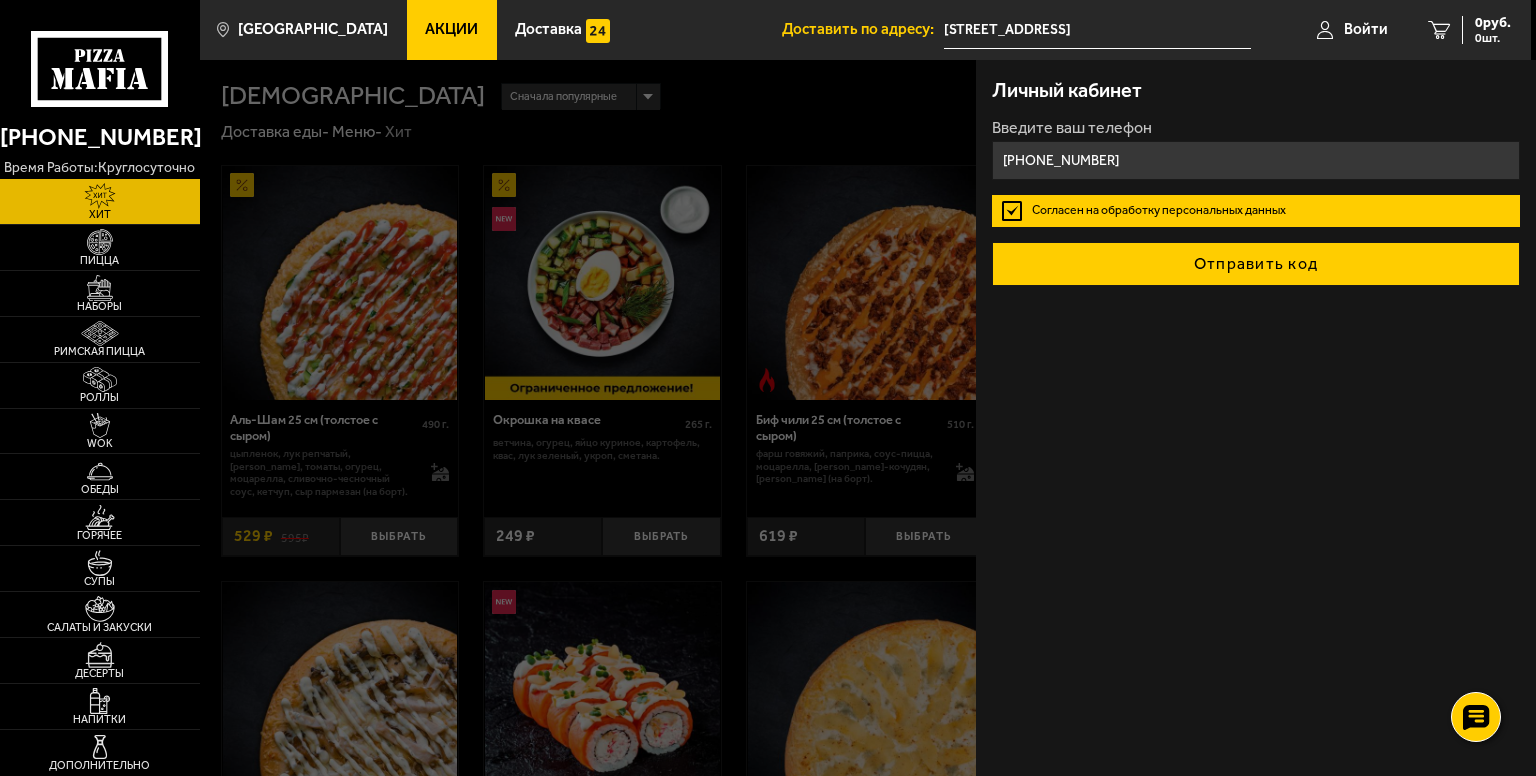 type on "[PHONE_NUMBER]" 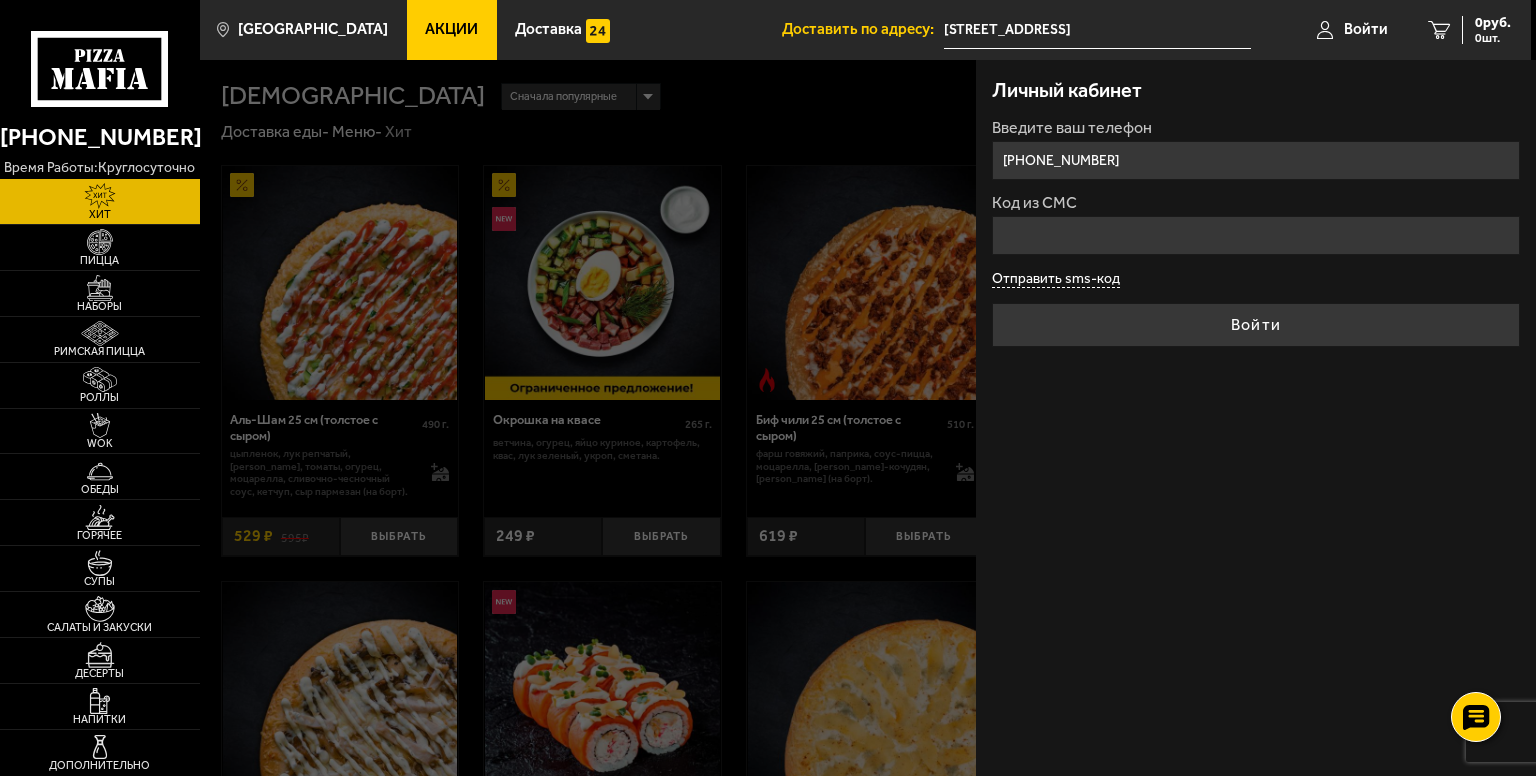 click on "Введите ваш телефон [PHONE_NUMBER] Код из СМС Отправить sms-код Войти" at bounding box center (1256, 233) 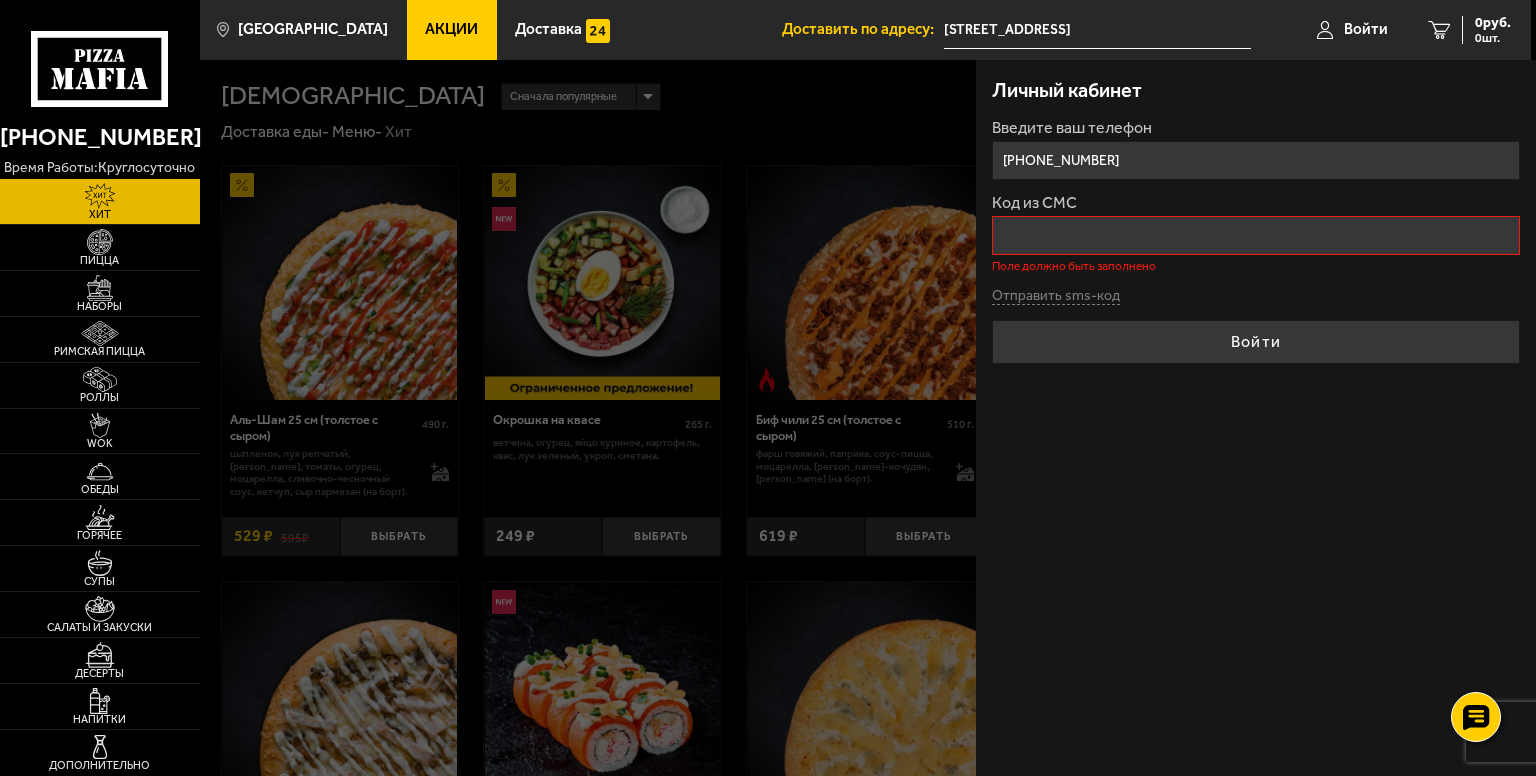 click on "Код из СМС" at bounding box center (1256, 235) 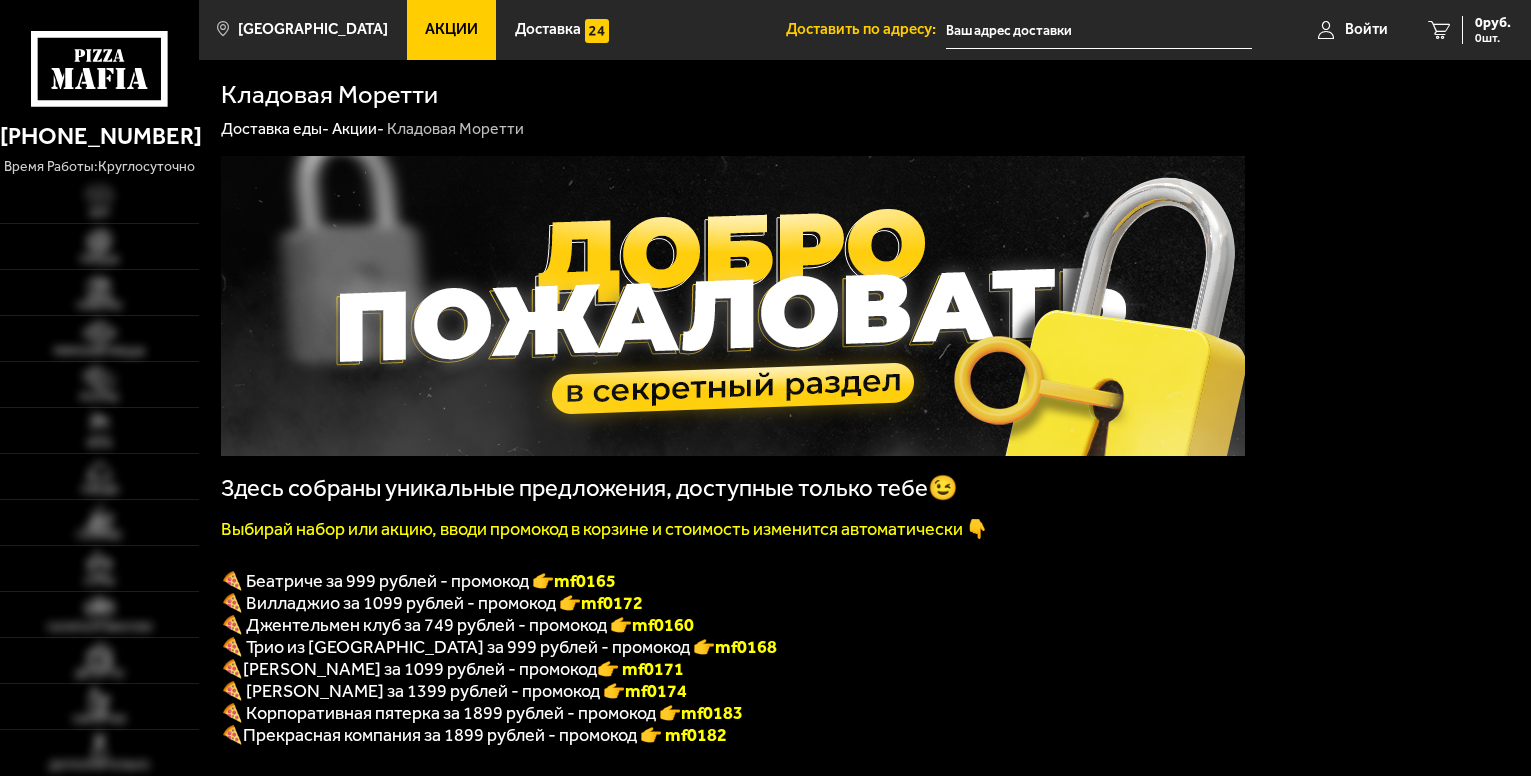 scroll, scrollTop: 0, scrollLeft: 0, axis: both 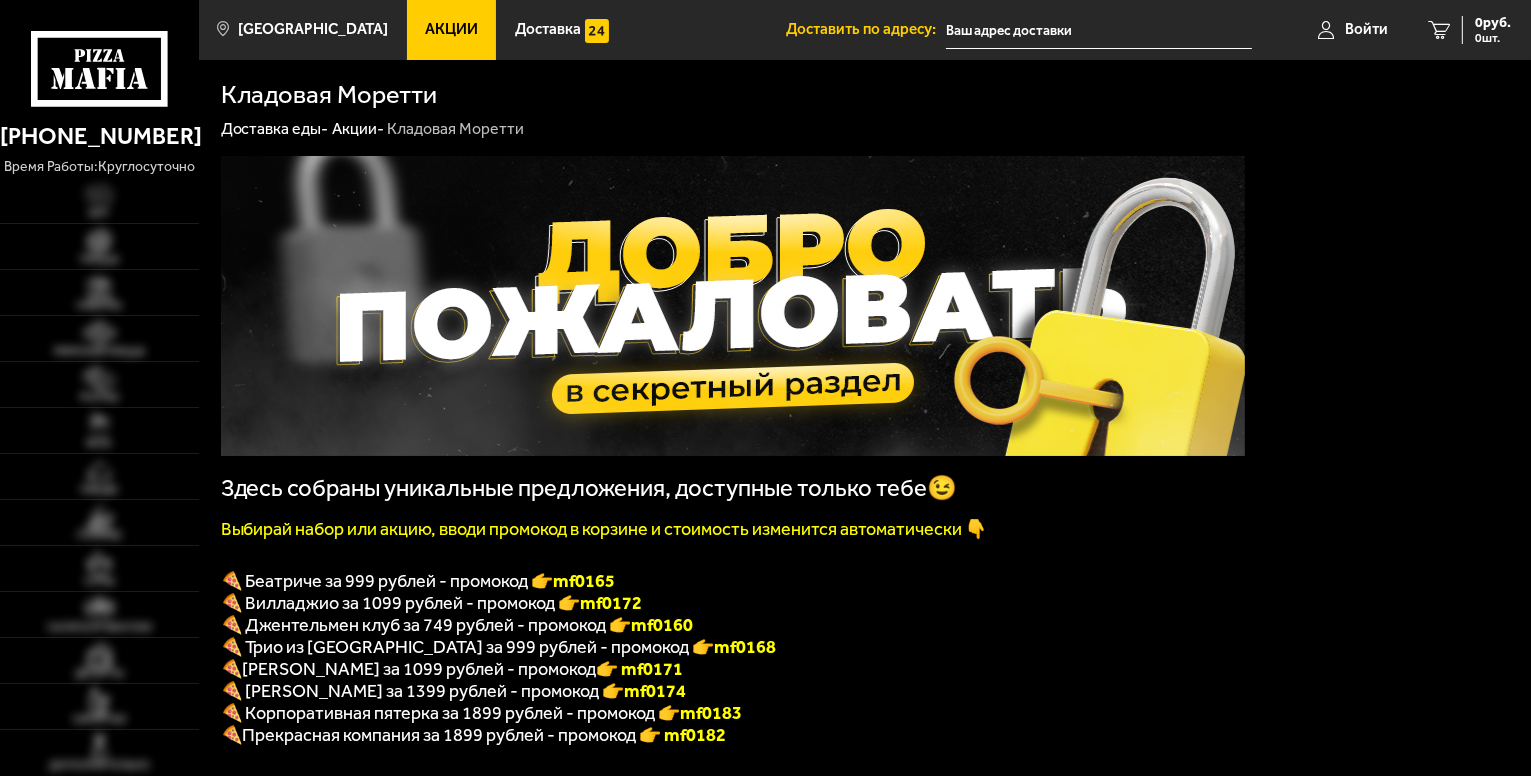 type on "[STREET_ADDRESS]" 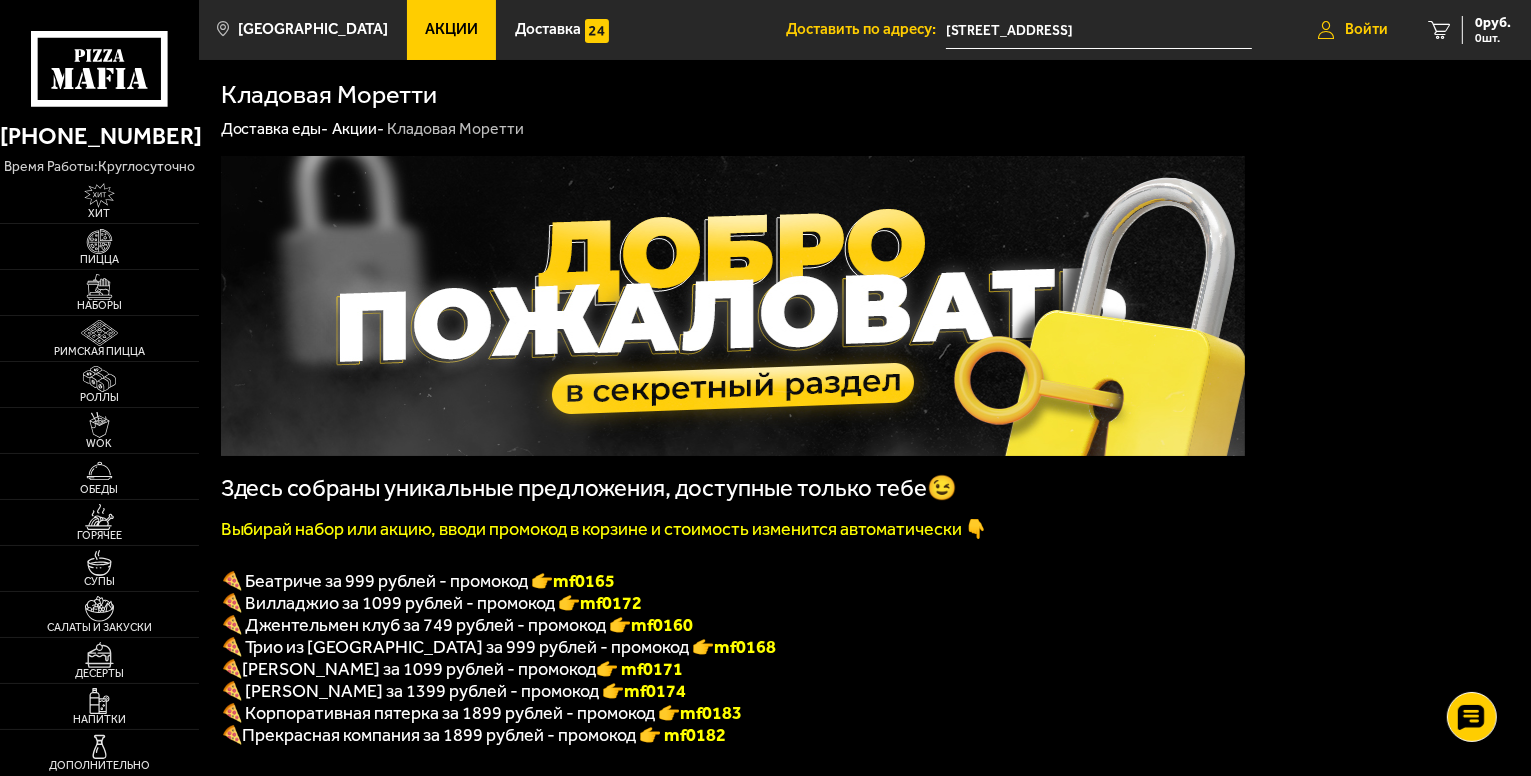 click on "Войти" at bounding box center [1353, 30] 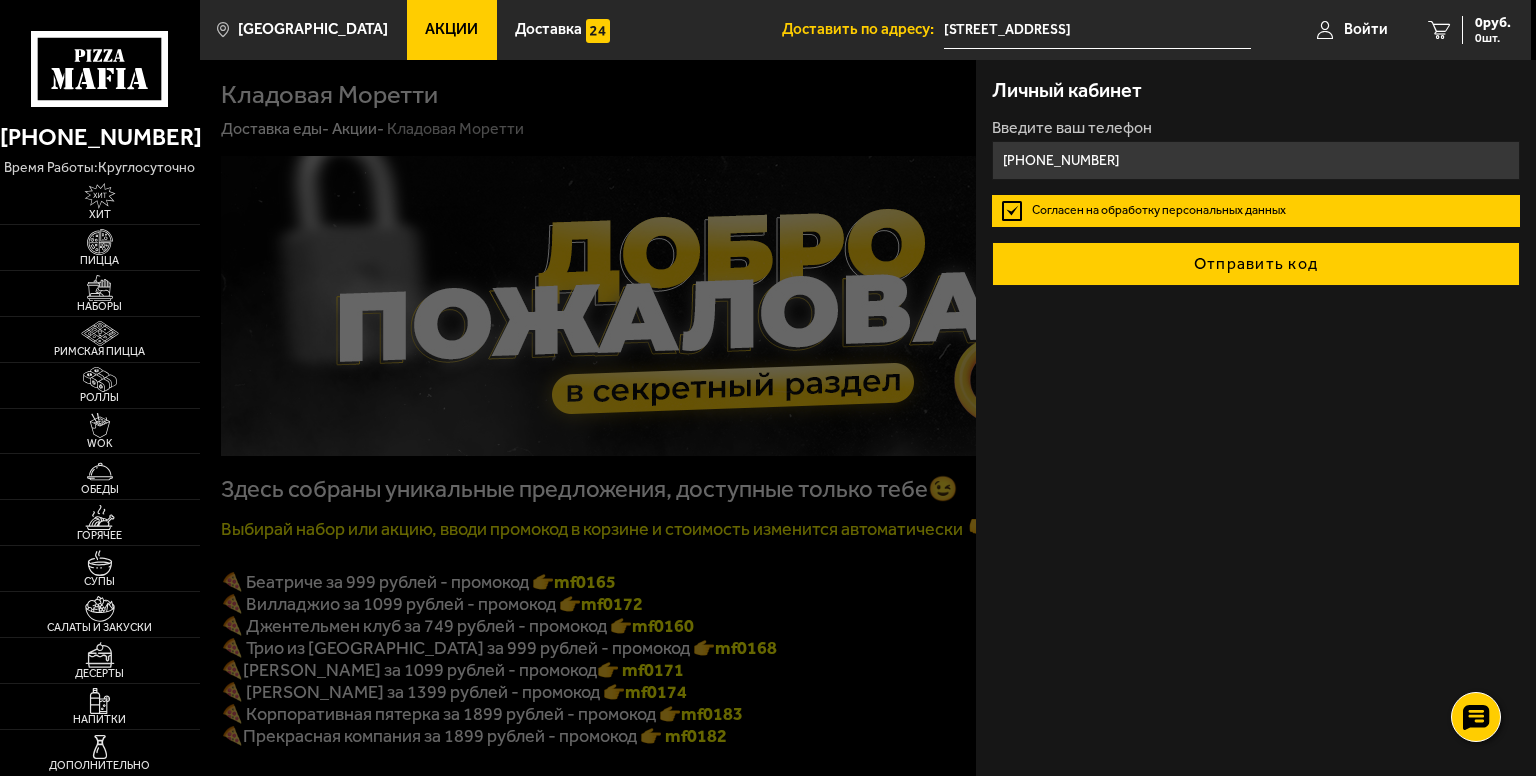 type on "[PHONE_NUMBER]" 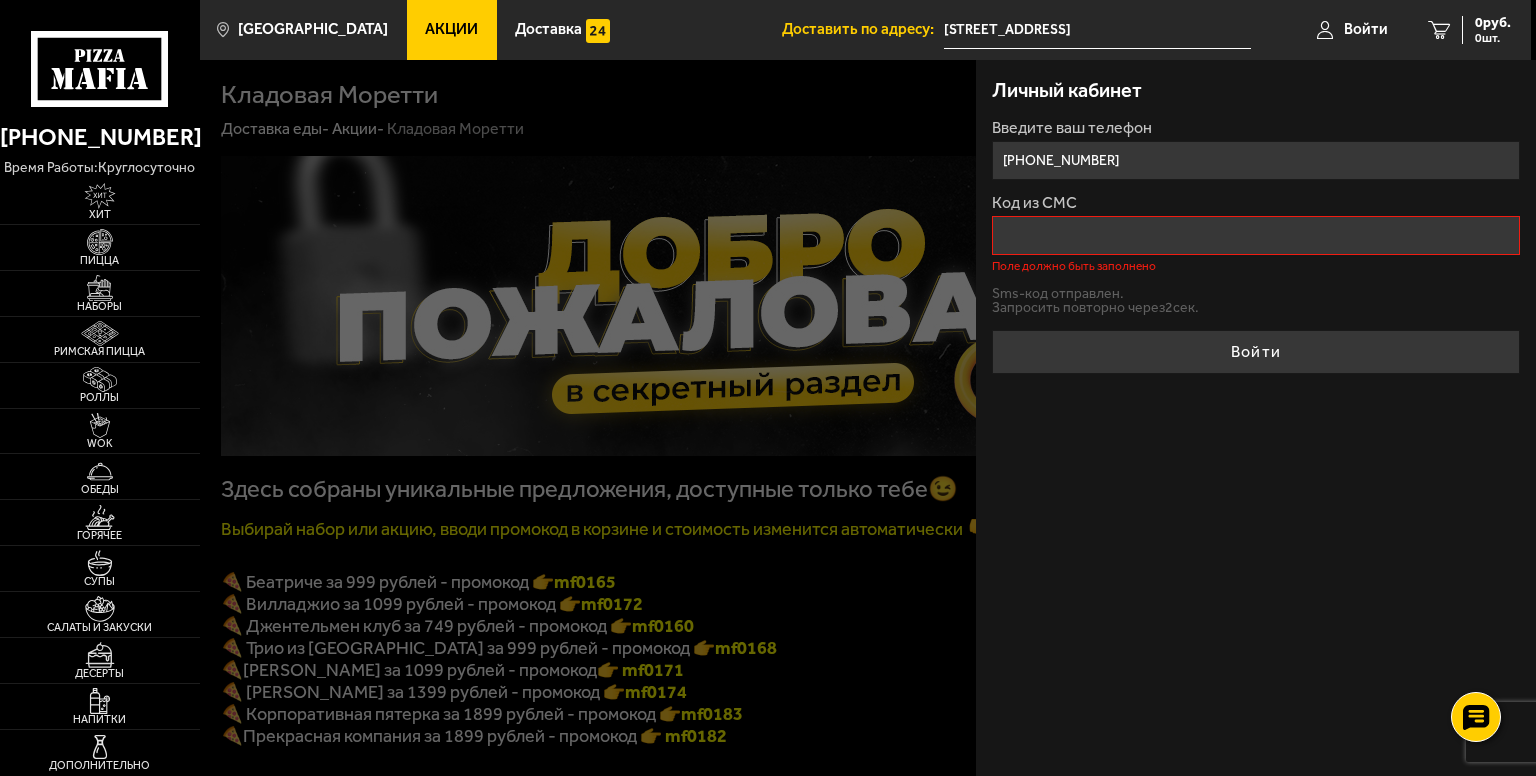 click on "Акции" at bounding box center [451, 29] 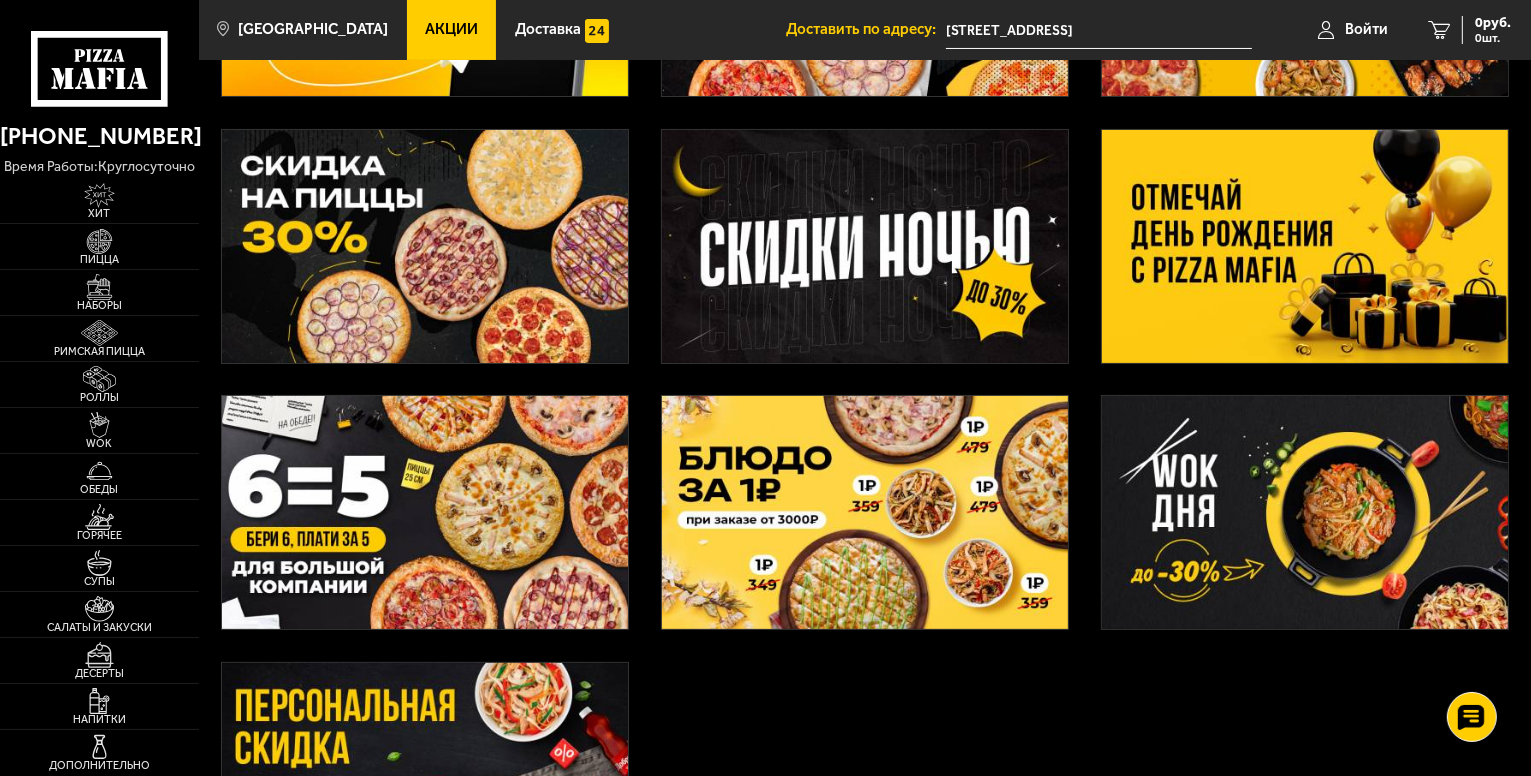scroll, scrollTop: 400, scrollLeft: 0, axis: vertical 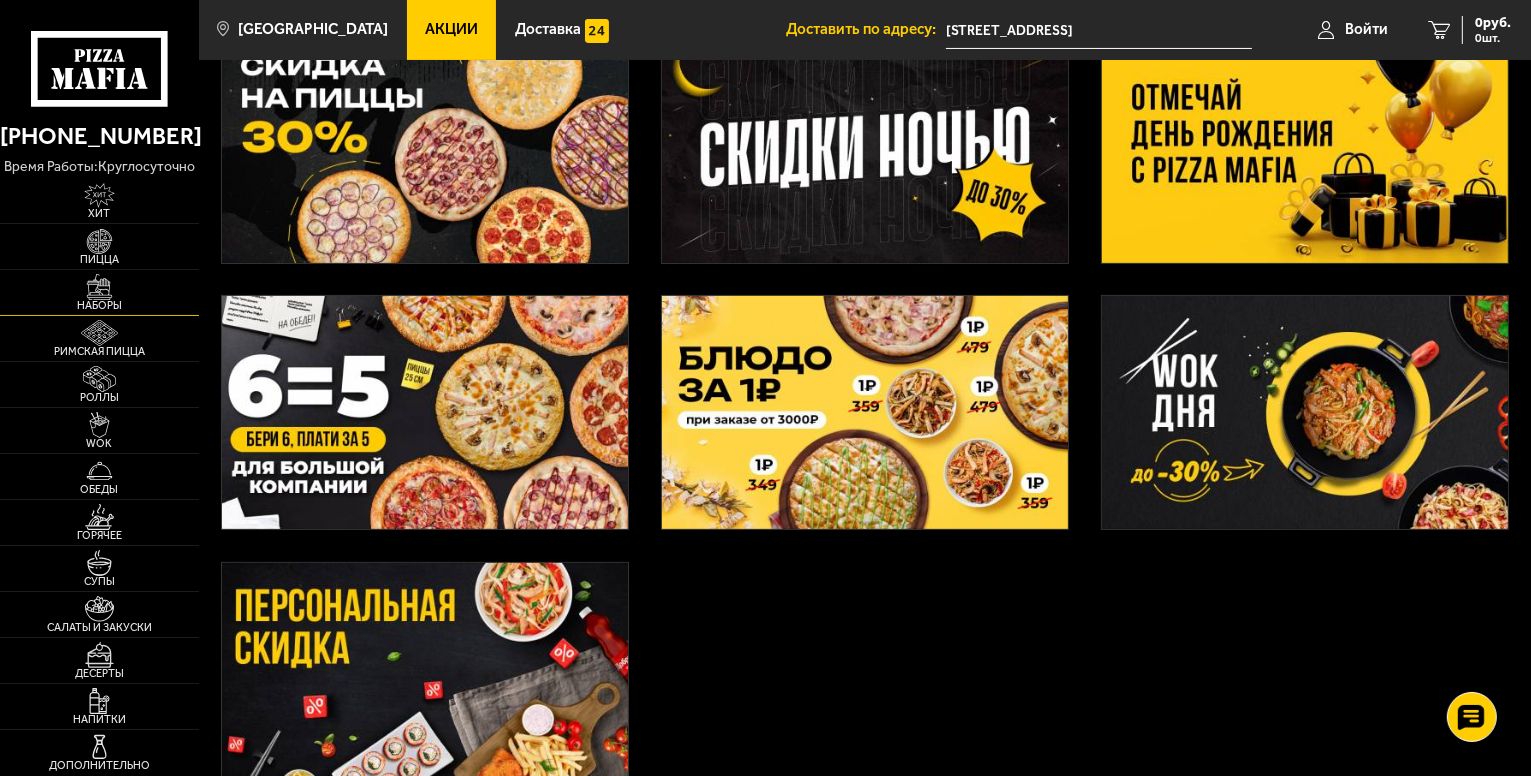 click at bounding box center [99, 287] 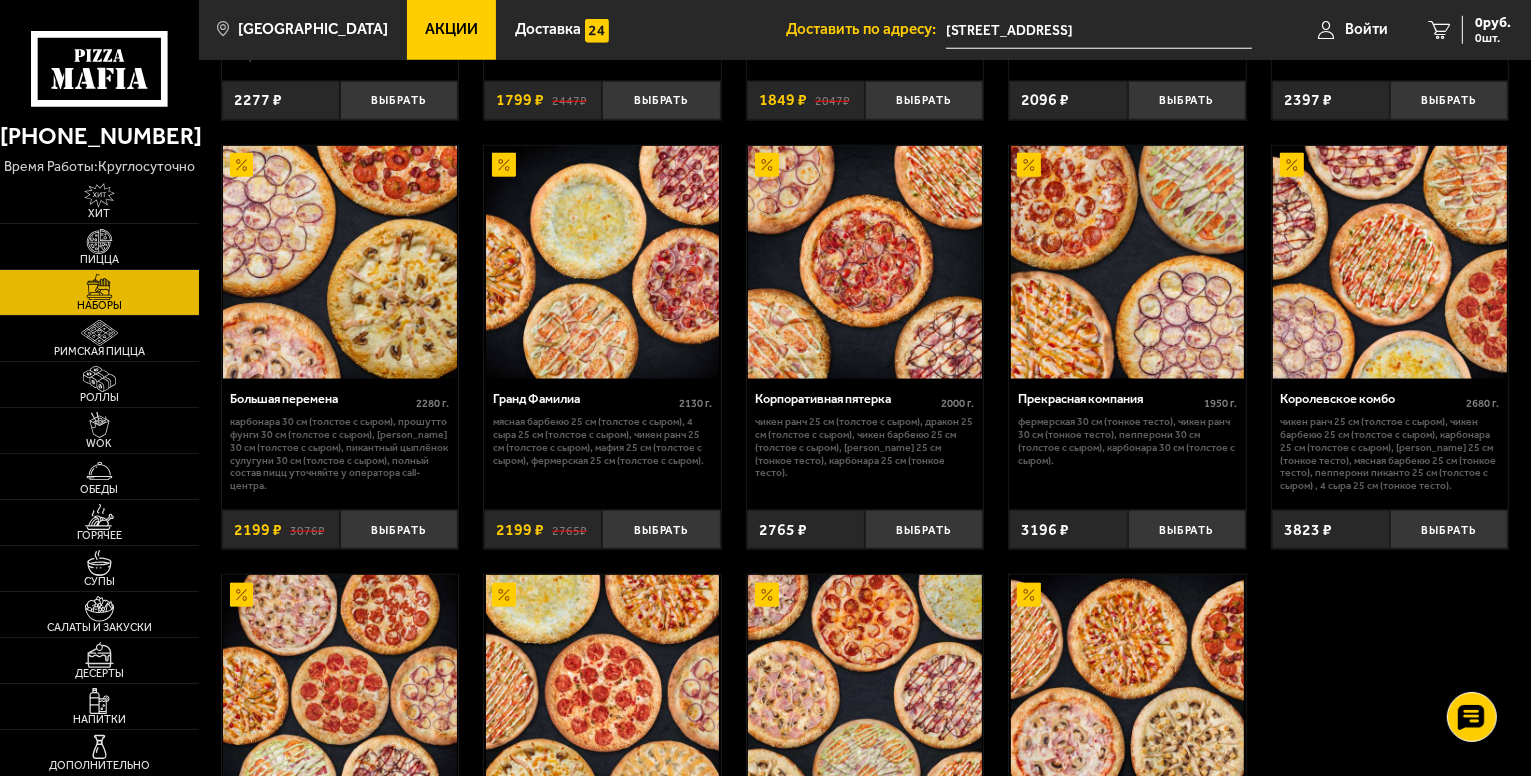 scroll, scrollTop: 2096, scrollLeft: 0, axis: vertical 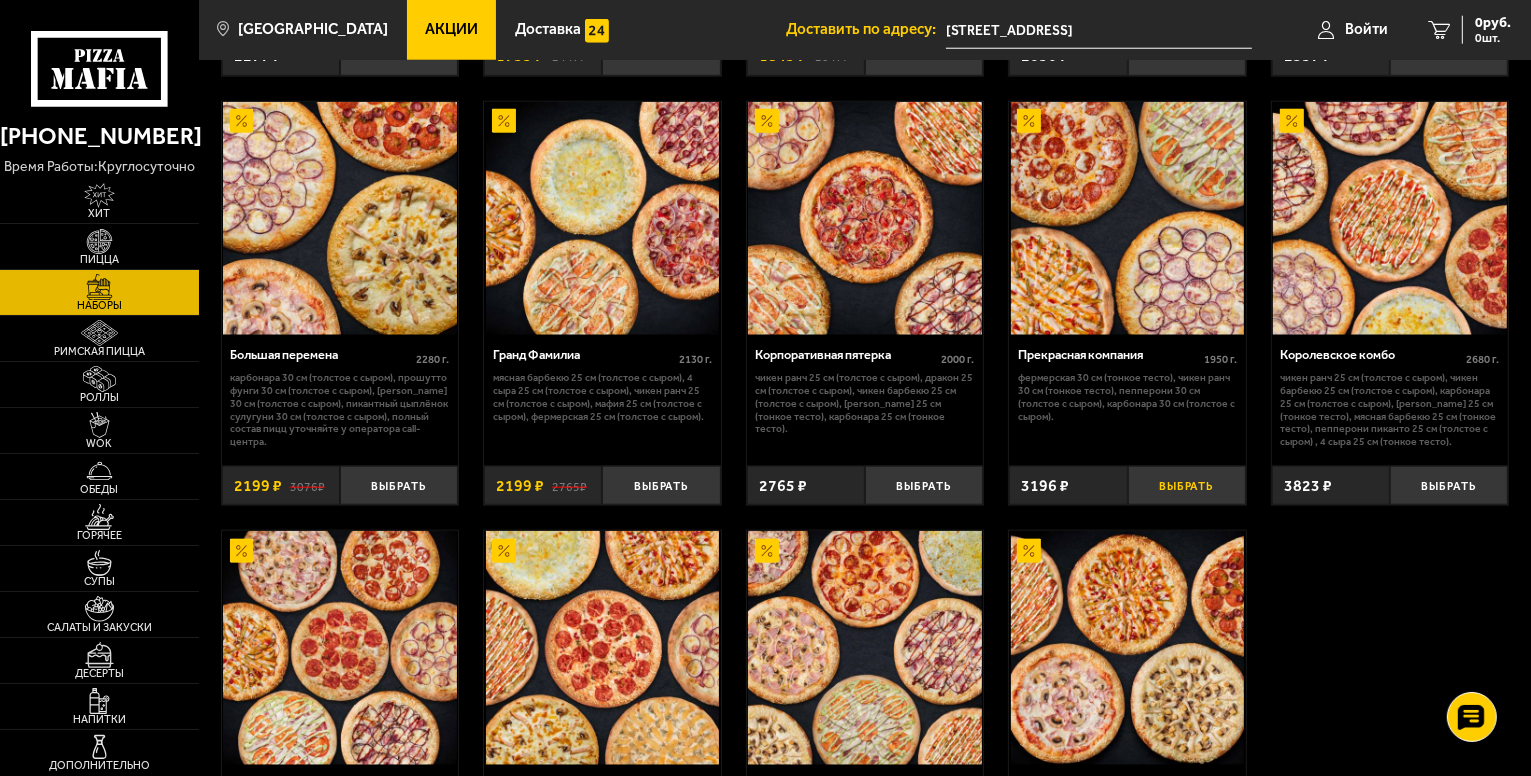 click on "Выбрать" at bounding box center (1187, 485) 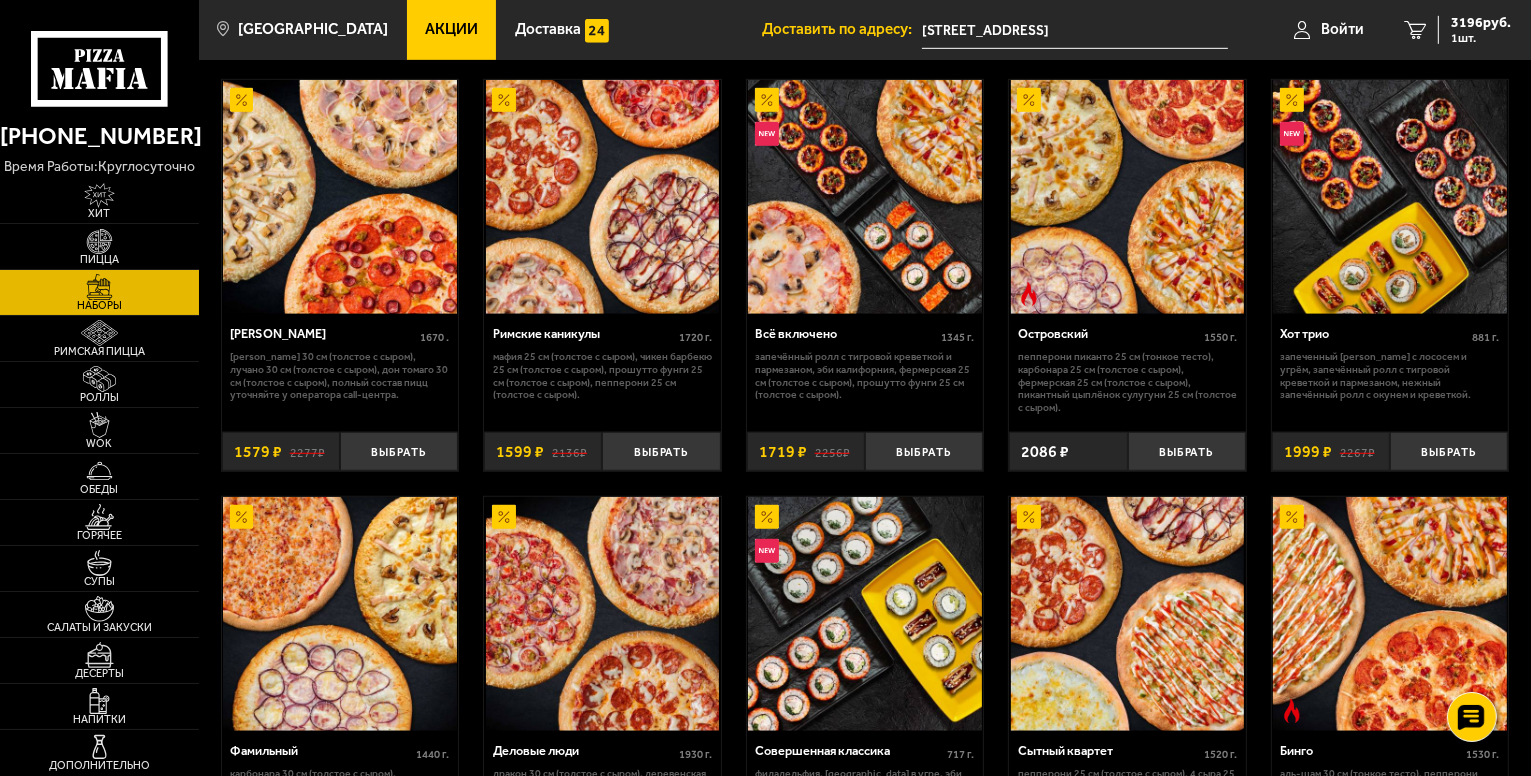 scroll, scrollTop: 1196, scrollLeft: 0, axis: vertical 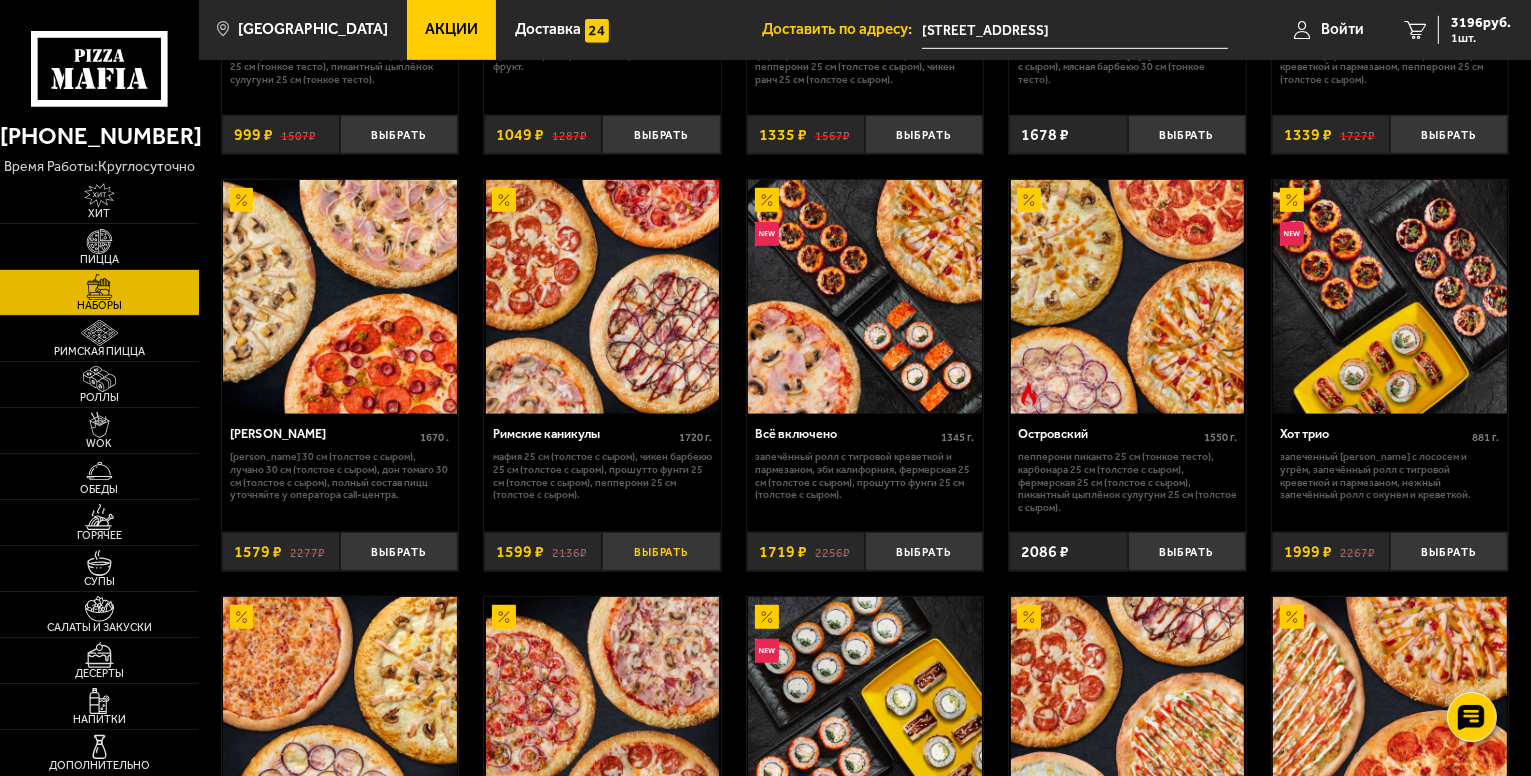click on "Выбрать" at bounding box center [661, 551] 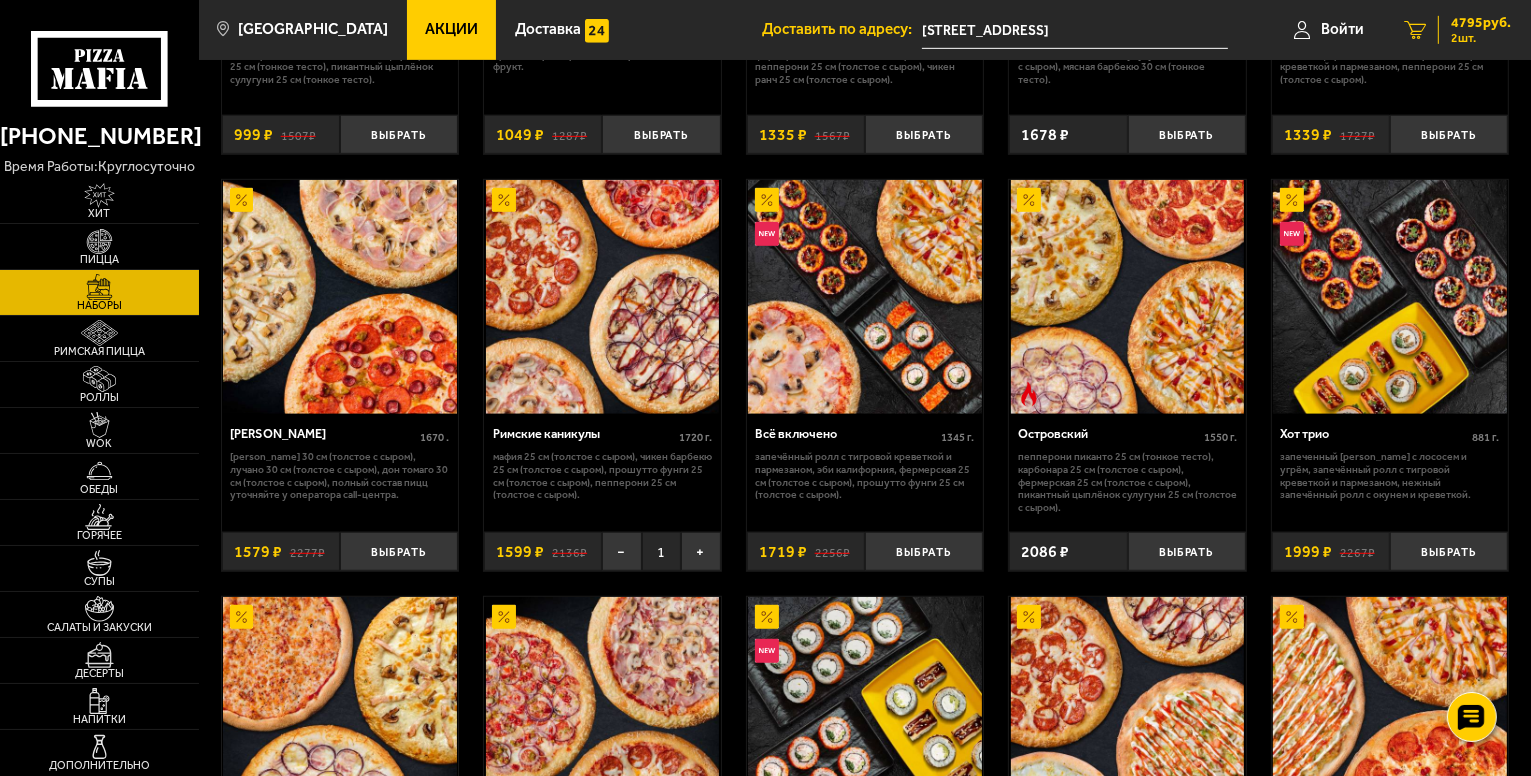 click on "2  шт." at bounding box center (1481, 38) 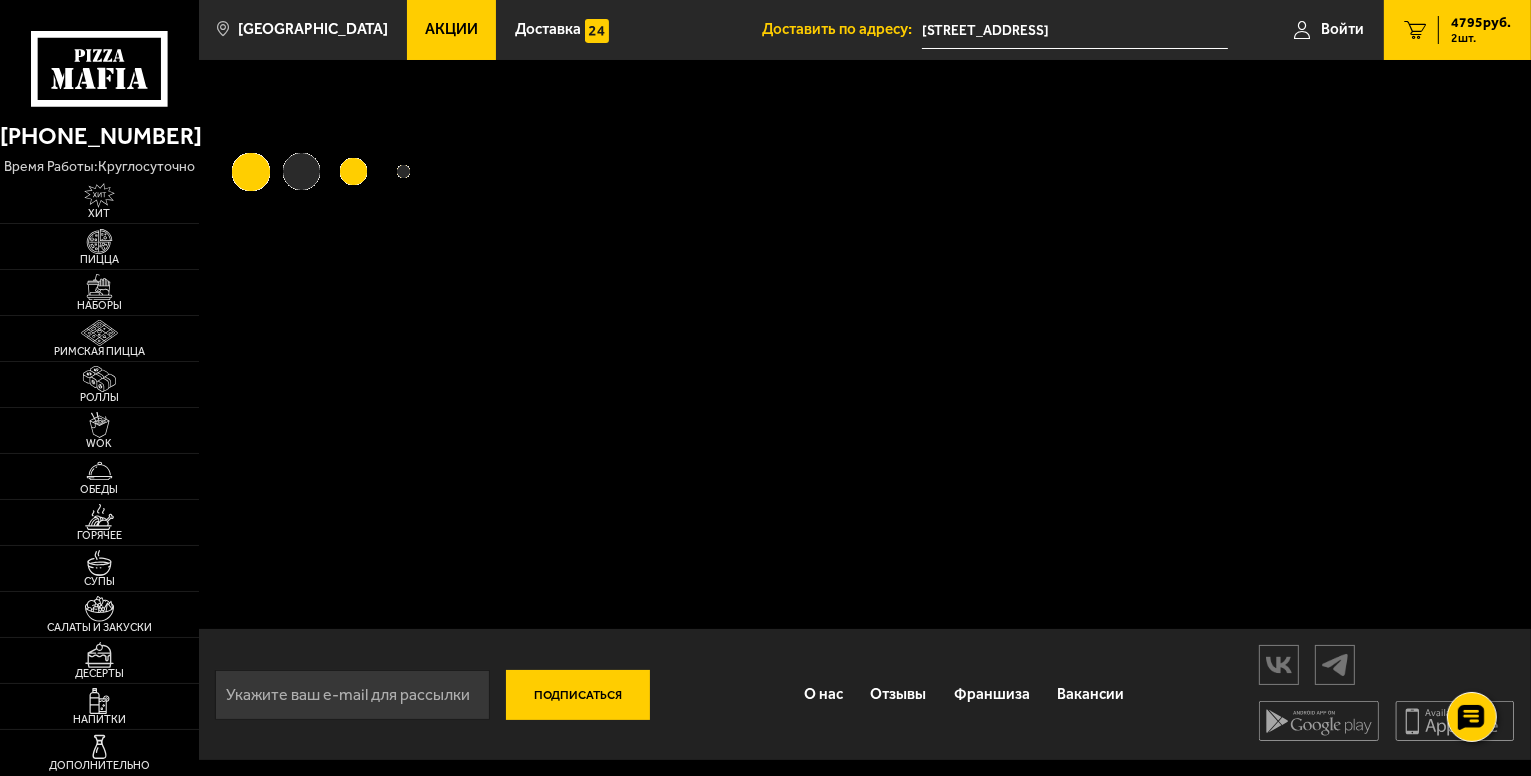 scroll, scrollTop: 0, scrollLeft: 0, axis: both 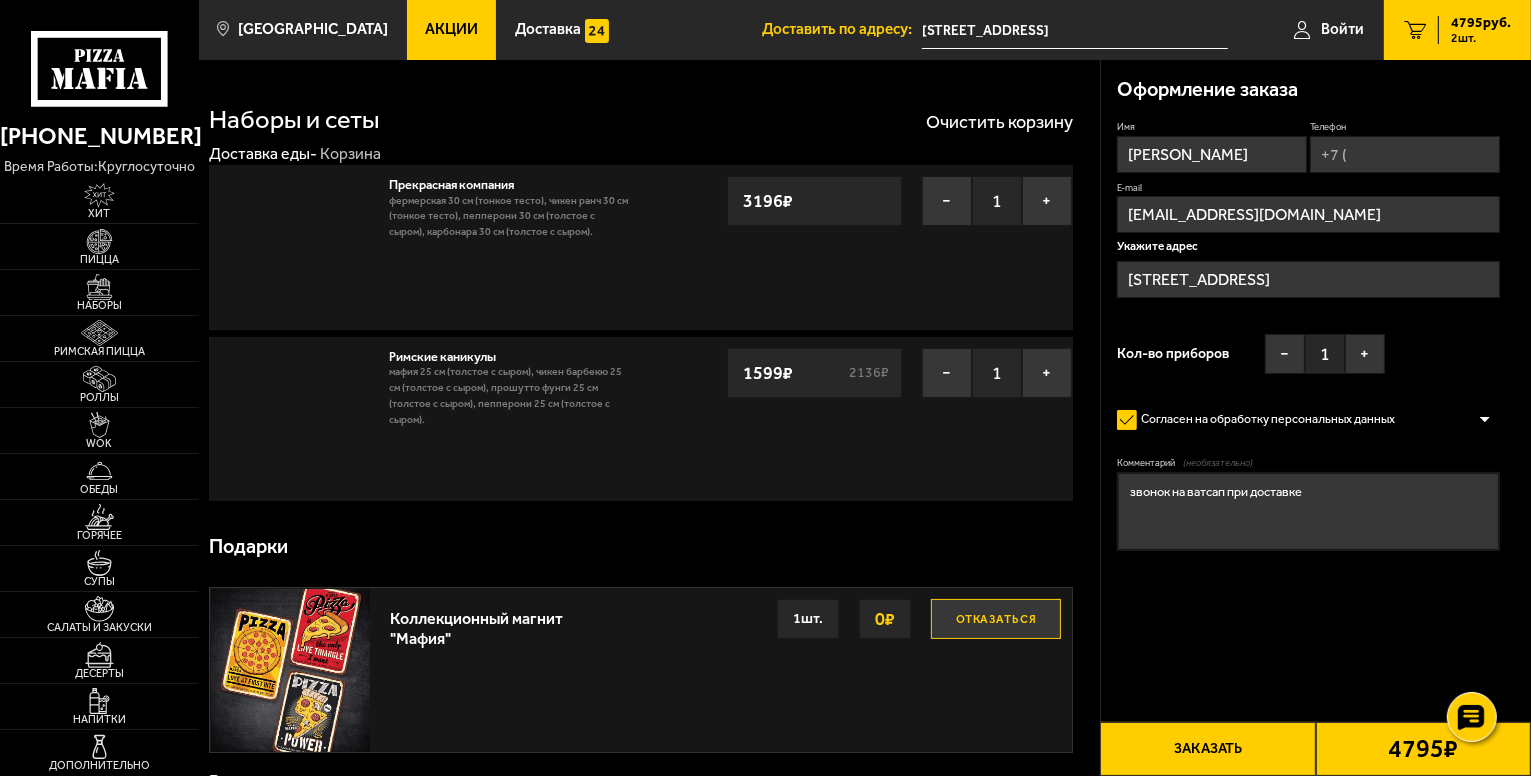 type on "набережная реки Малой Невки, 1Д" 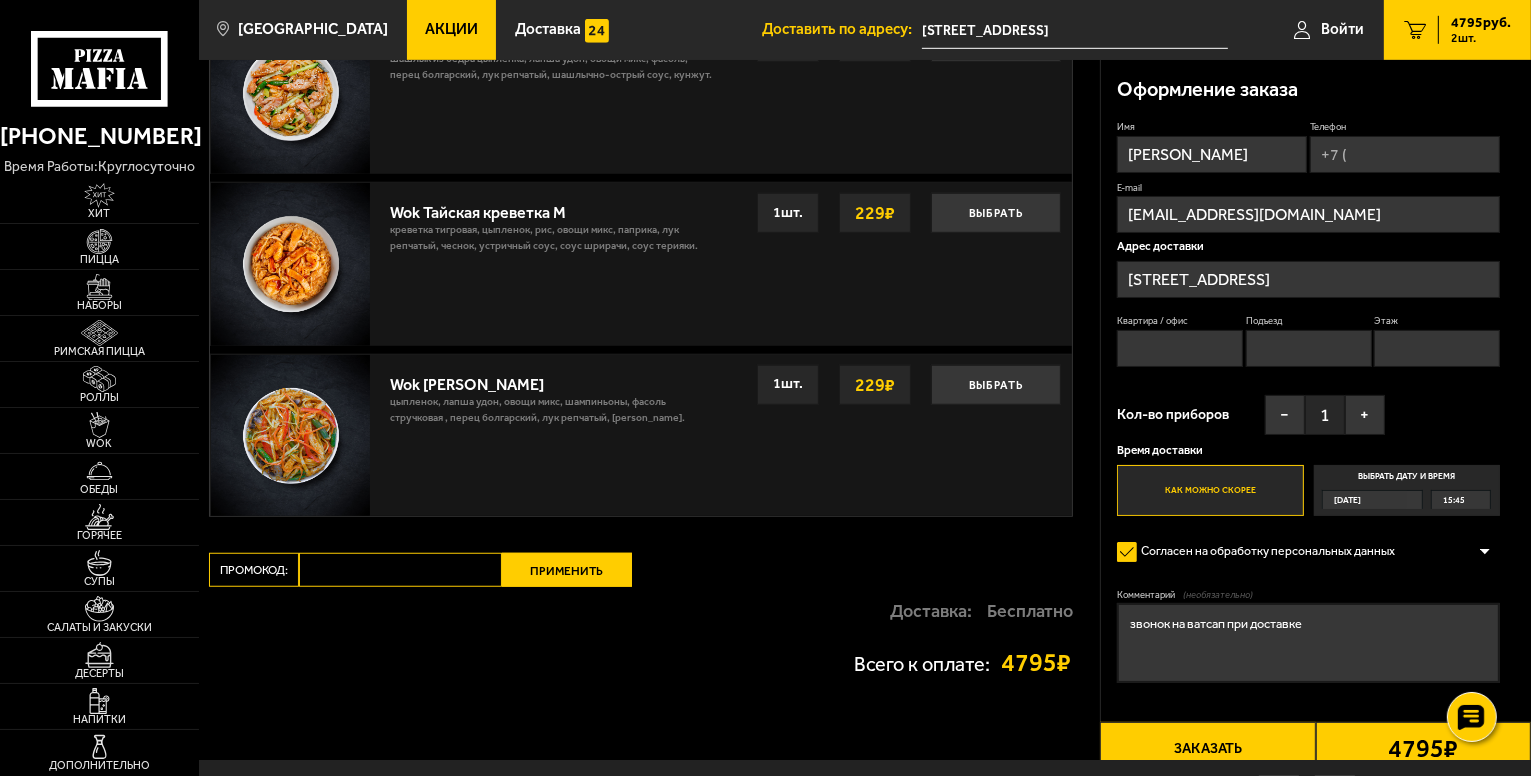 scroll, scrollTop: 1500, scrollLeft: 0, axis: vertical 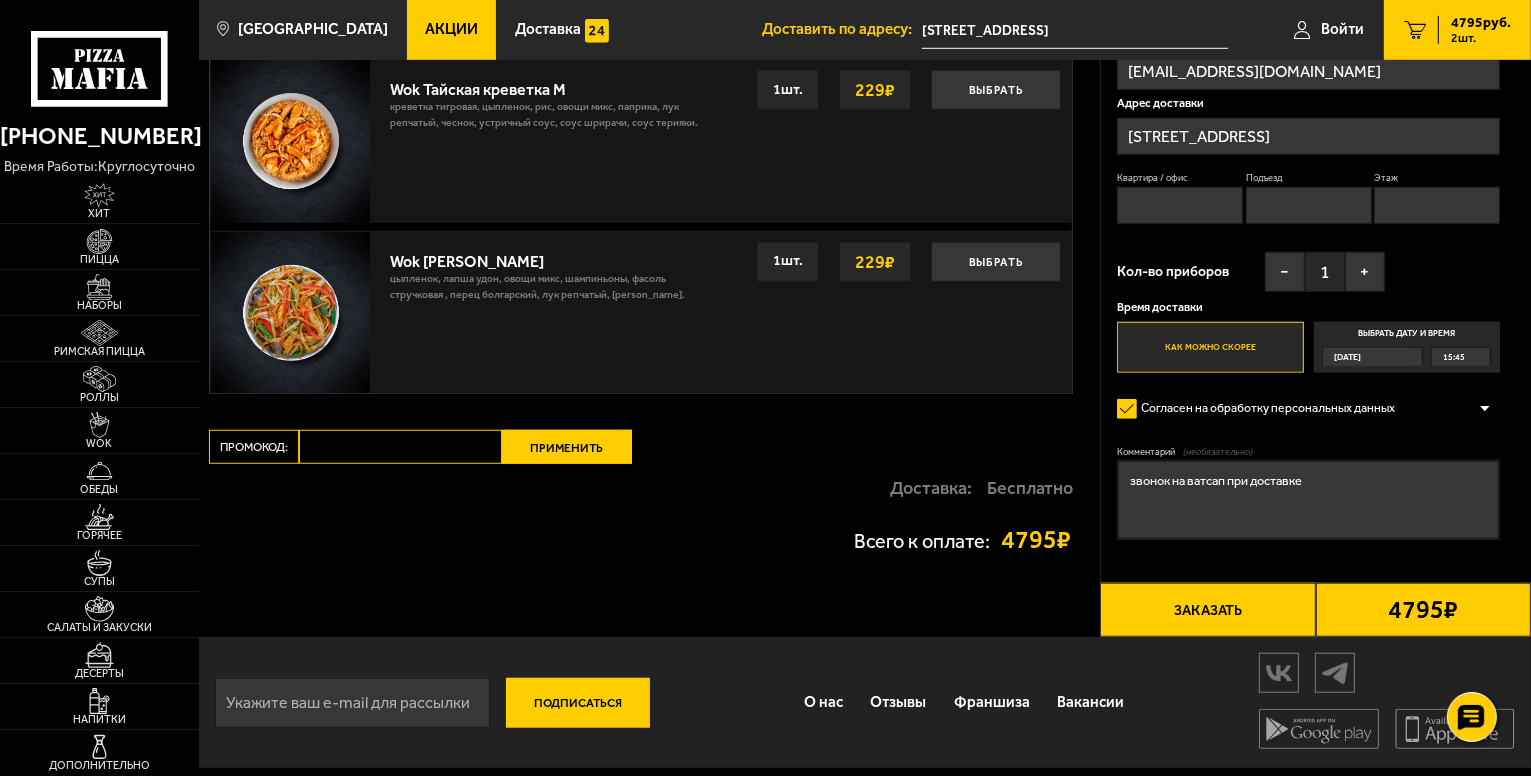 click on "Промокод:" at bounding box center (400, 447) 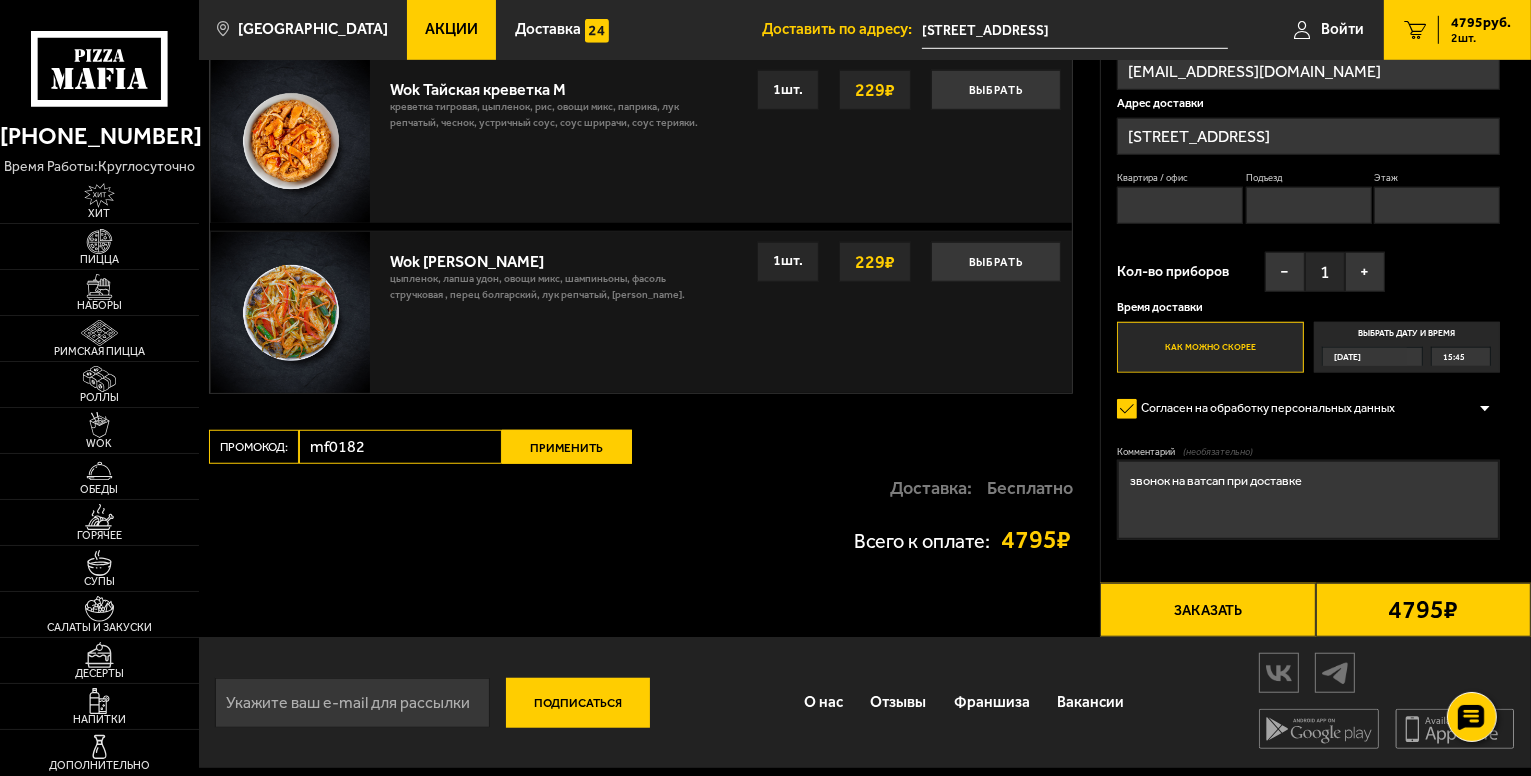 type on "mf0182" 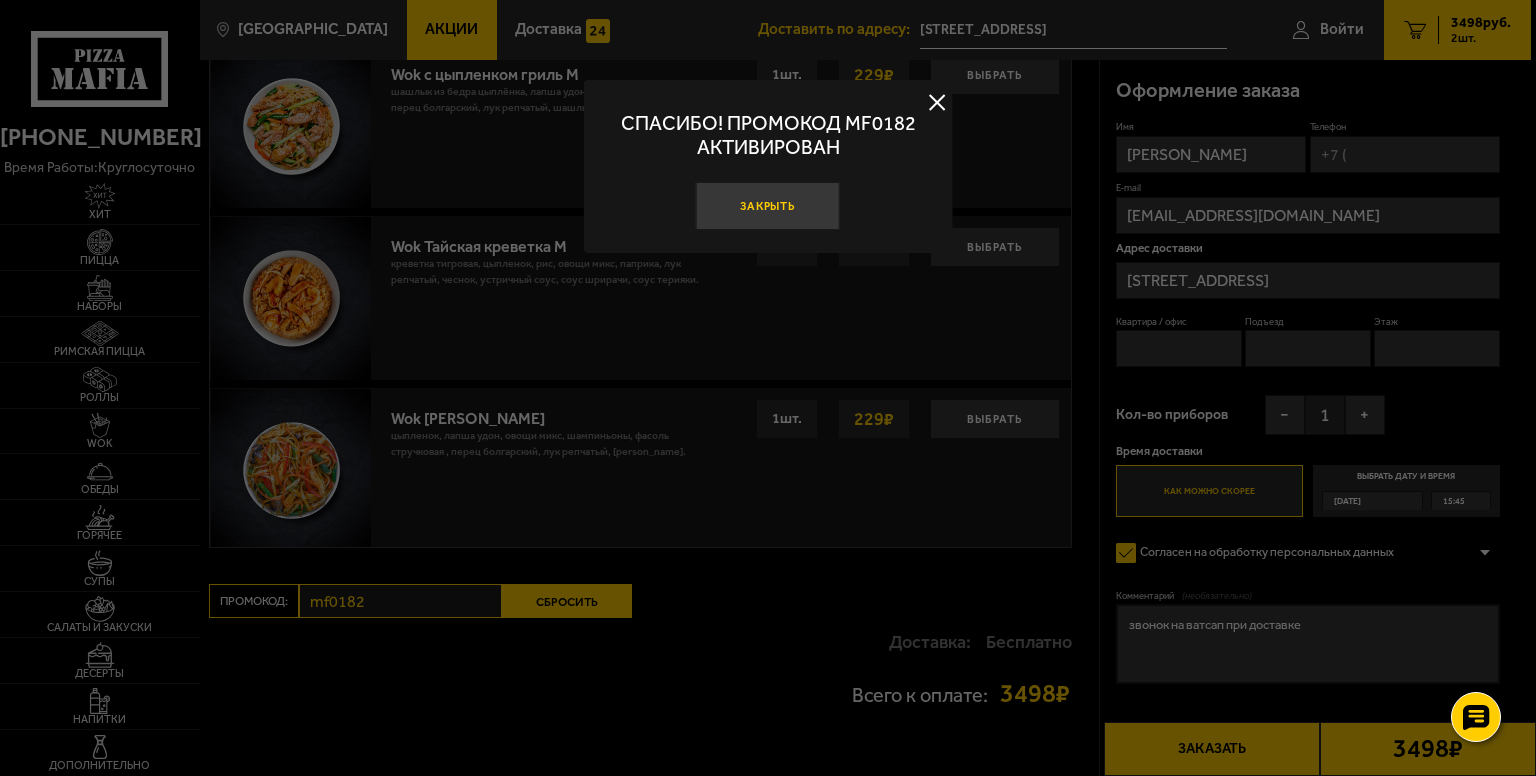 click on "Закрыть" at bounding box center (768, 206) 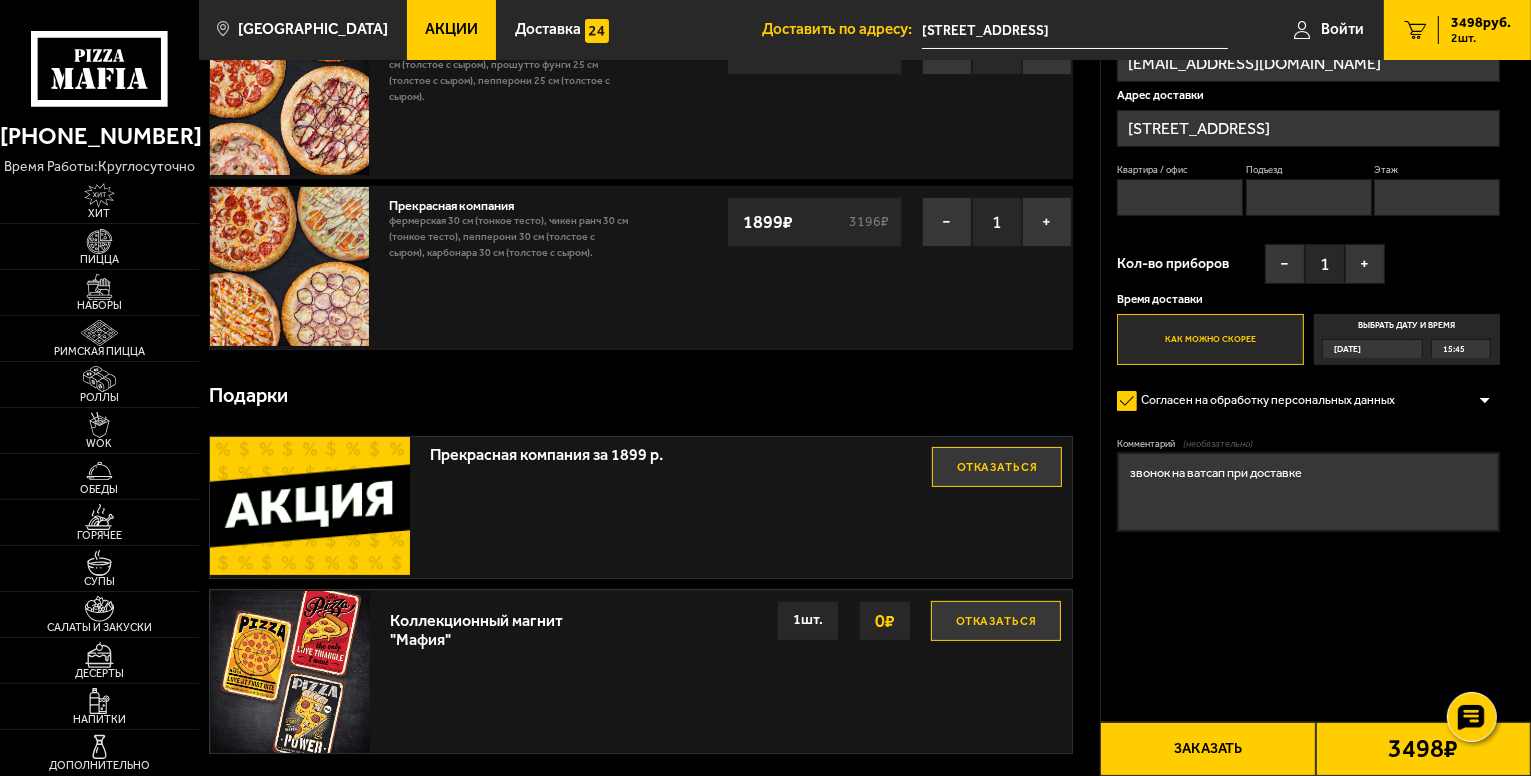 scroll, scrollTop: 0, scrollLeft: 0, axis: both 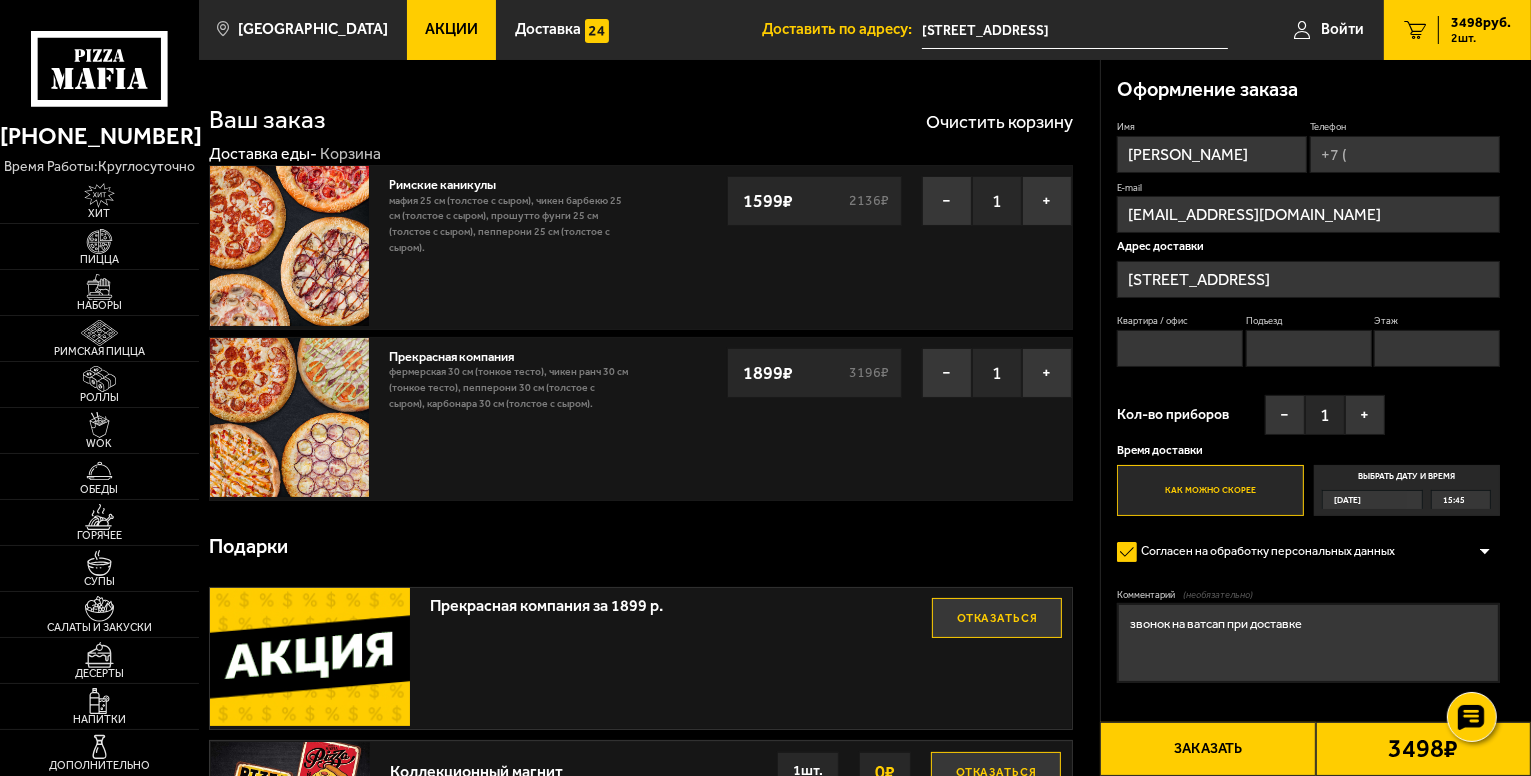 click on "Алексей Горохов" at bounding box center (1212, 154) 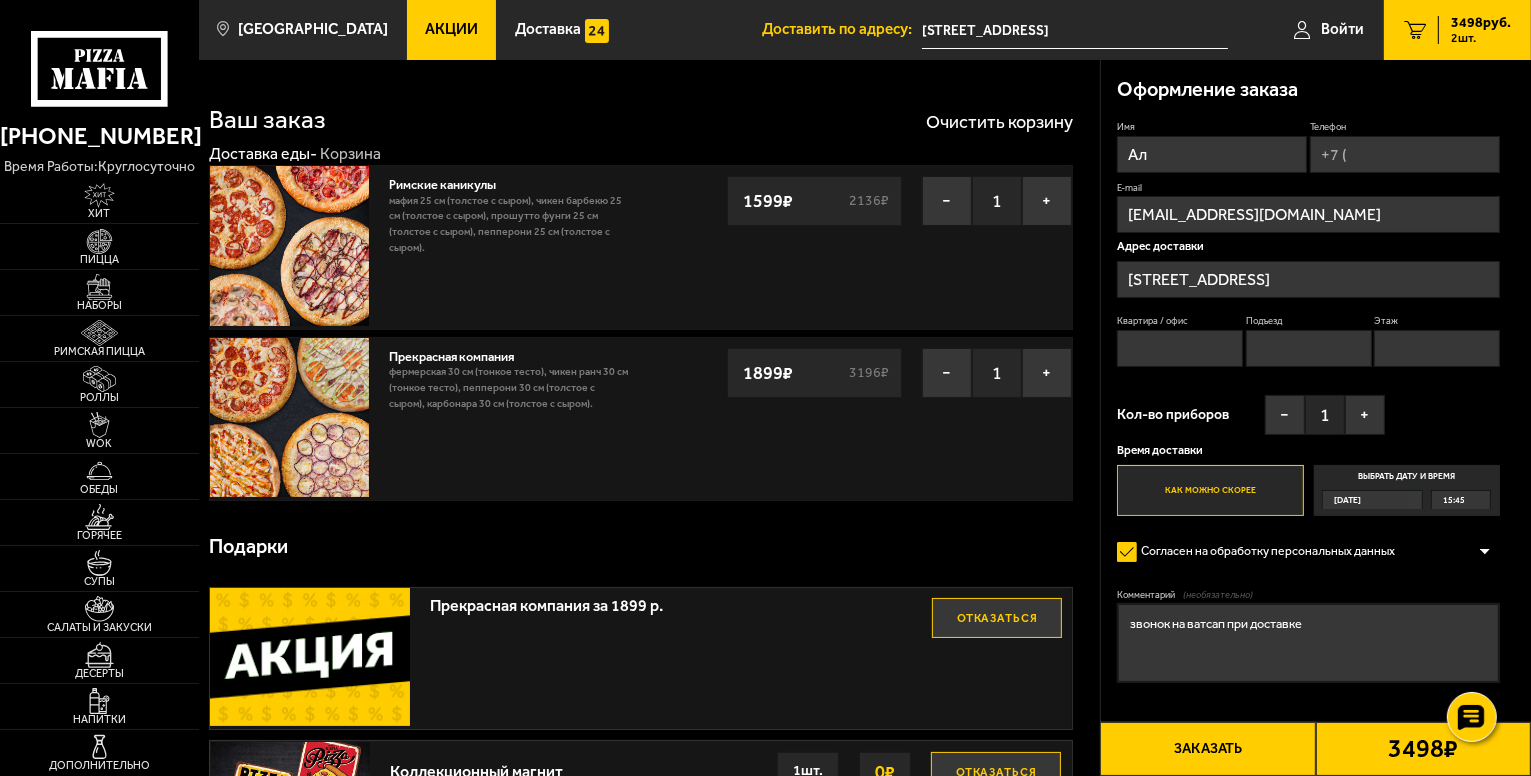 type on "А" 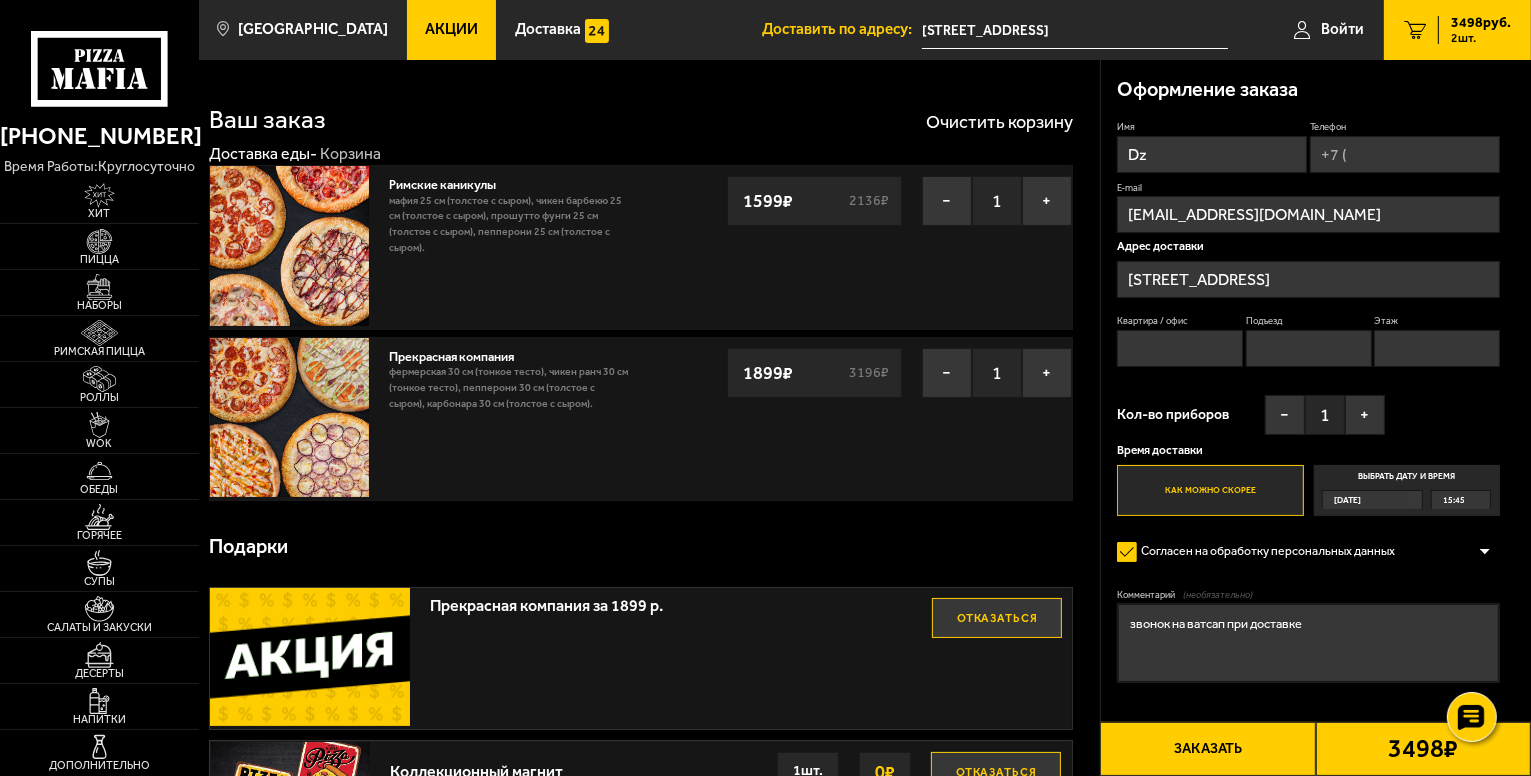 type on "D" 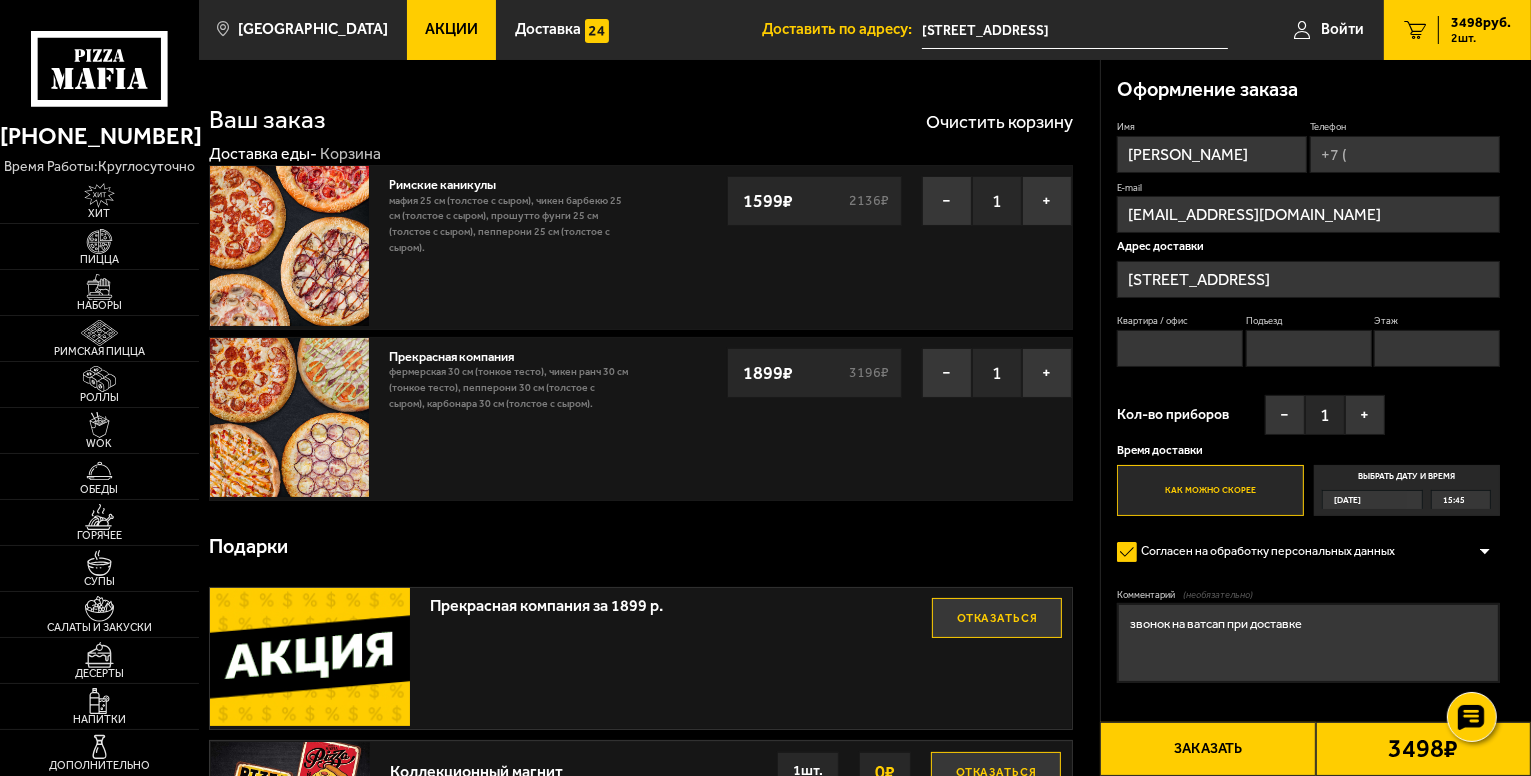 type on "Вячеслав Малов" 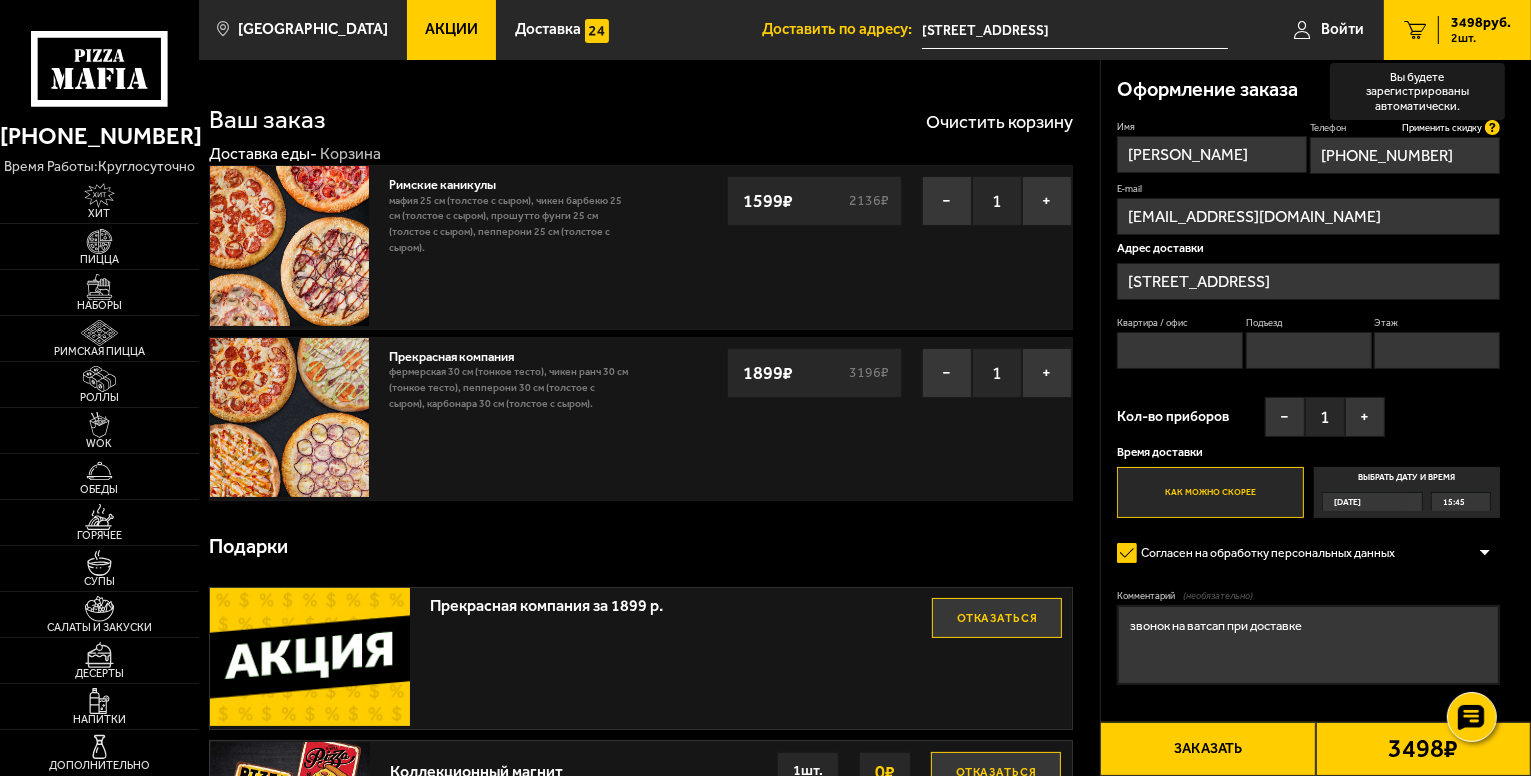 type on "+7 (953) 153-62-79" 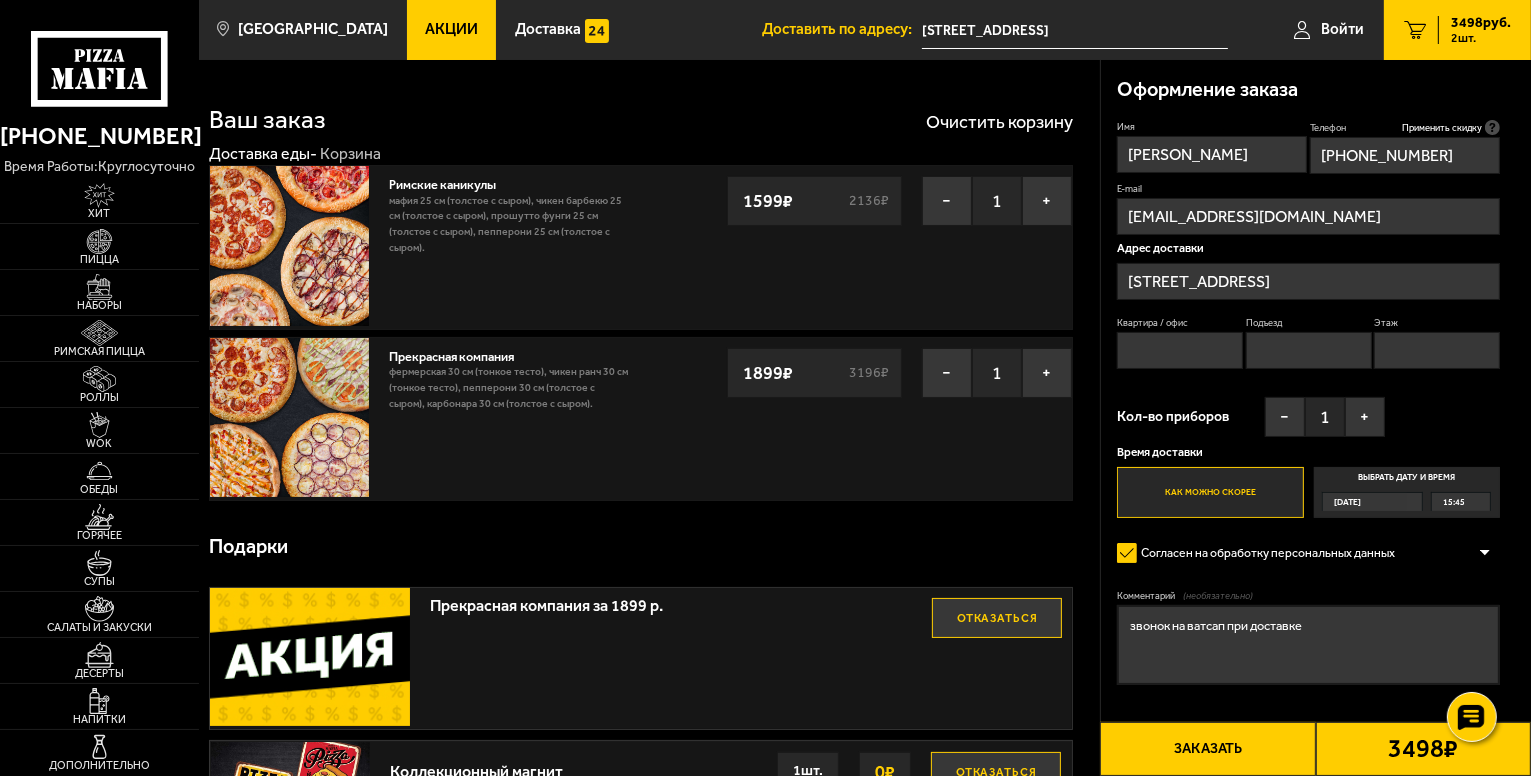 click on "stiks-72@yandex.ru" at bounding box center [1308, 216] 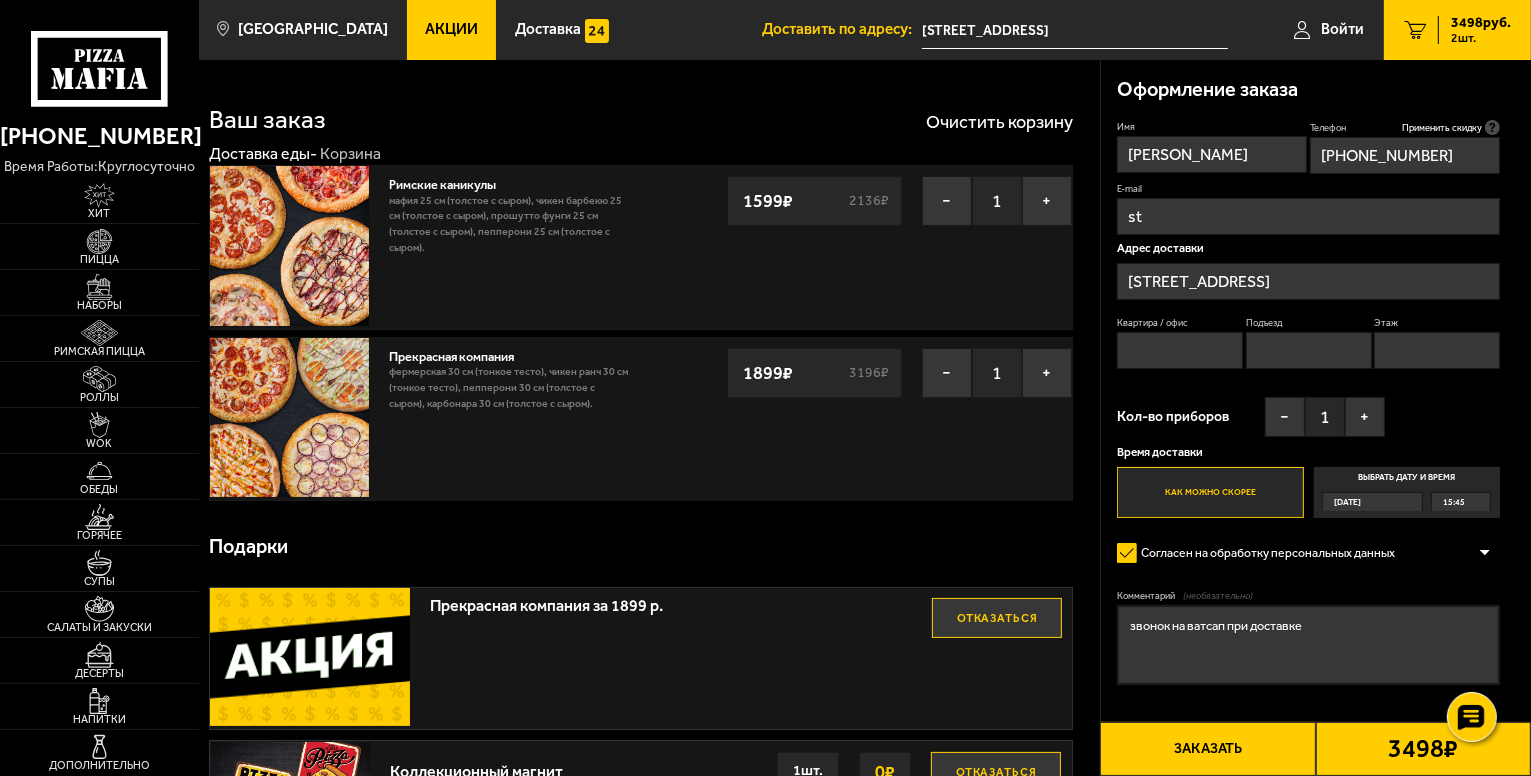 type on "s" 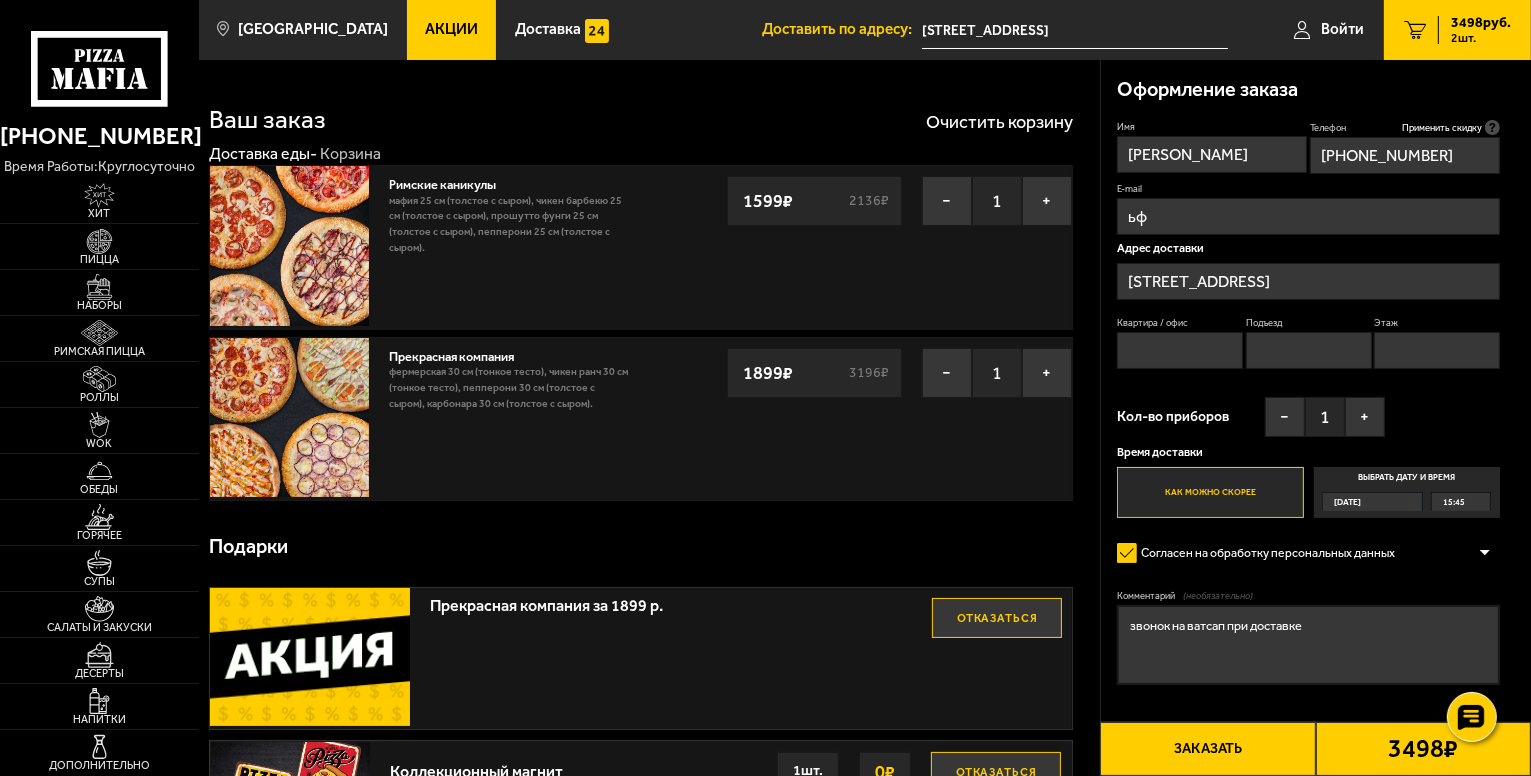type on "ь" 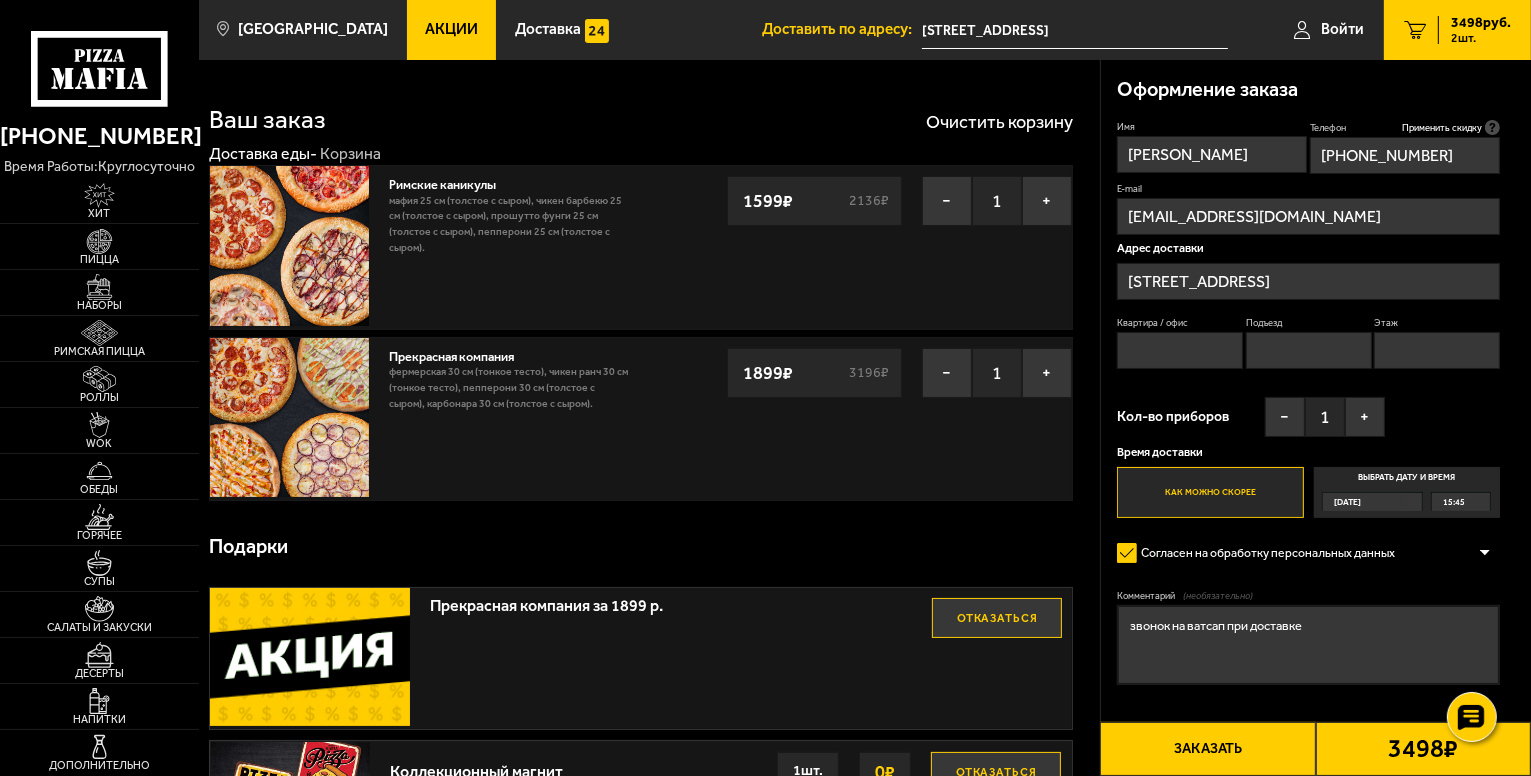 type on "malovviacheslav1965@gmail.com" 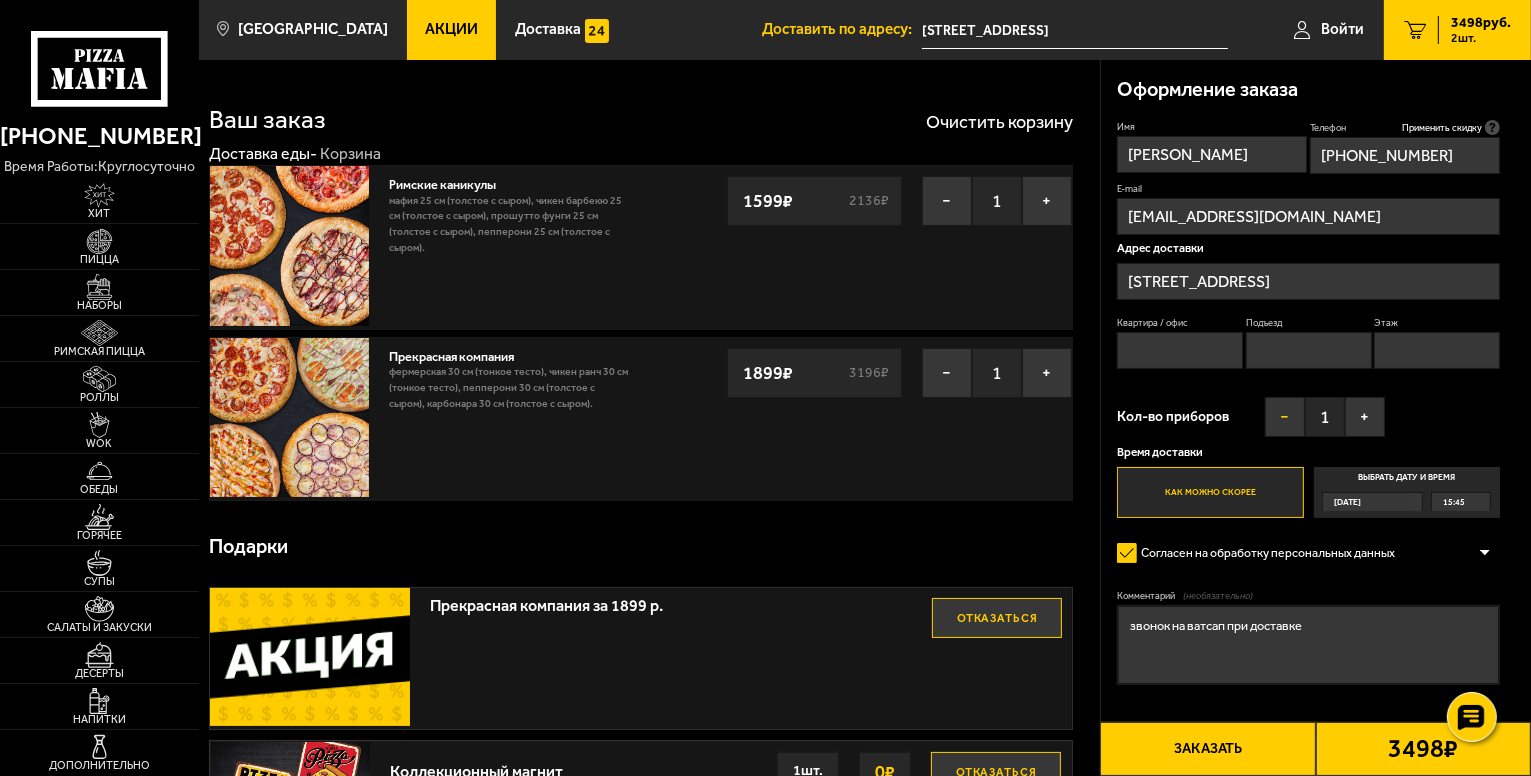 click on "−" at bounding box center [1285, 417] 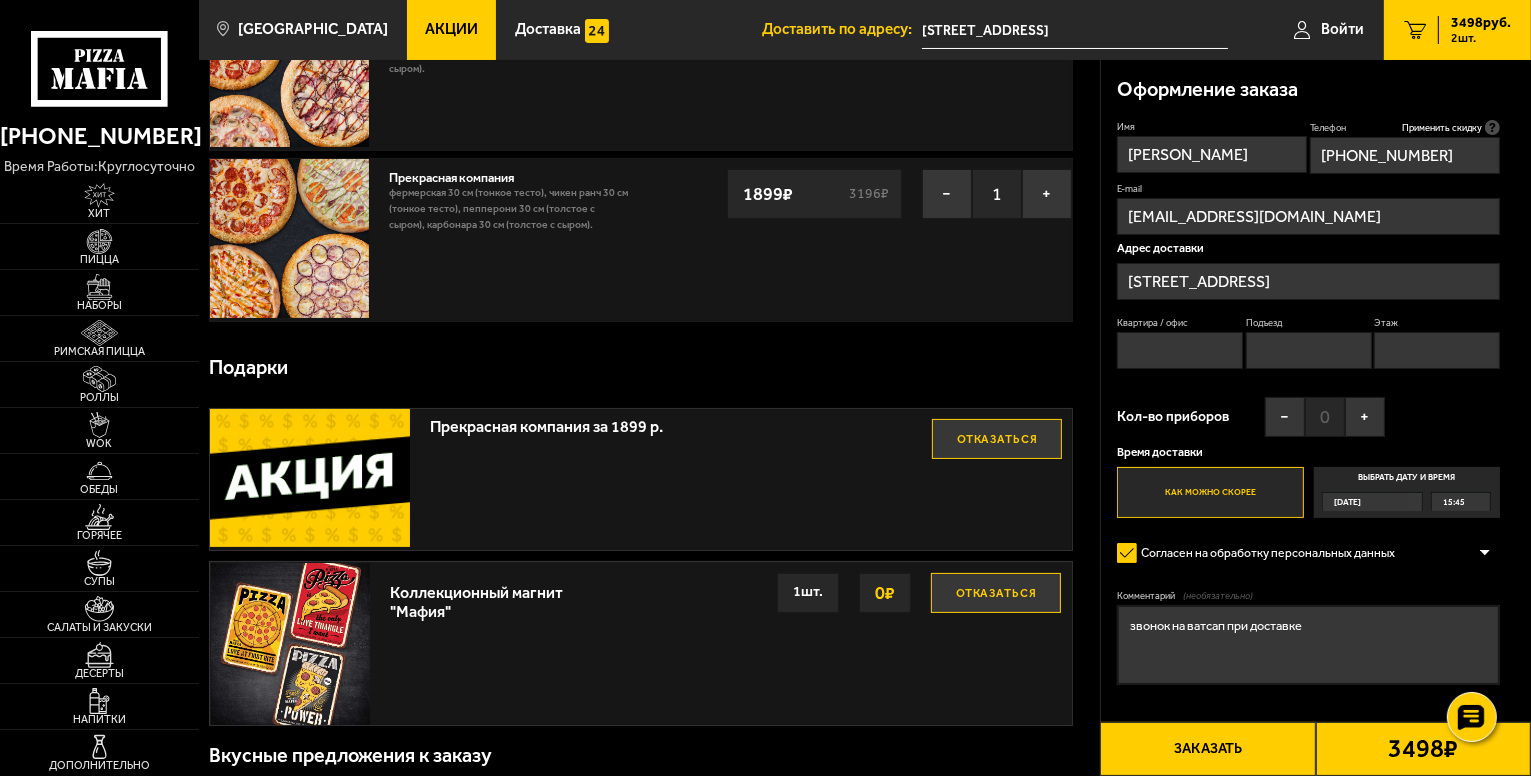 scroll, scrollTop: 200, scrollLeft: 0, axis: vertical 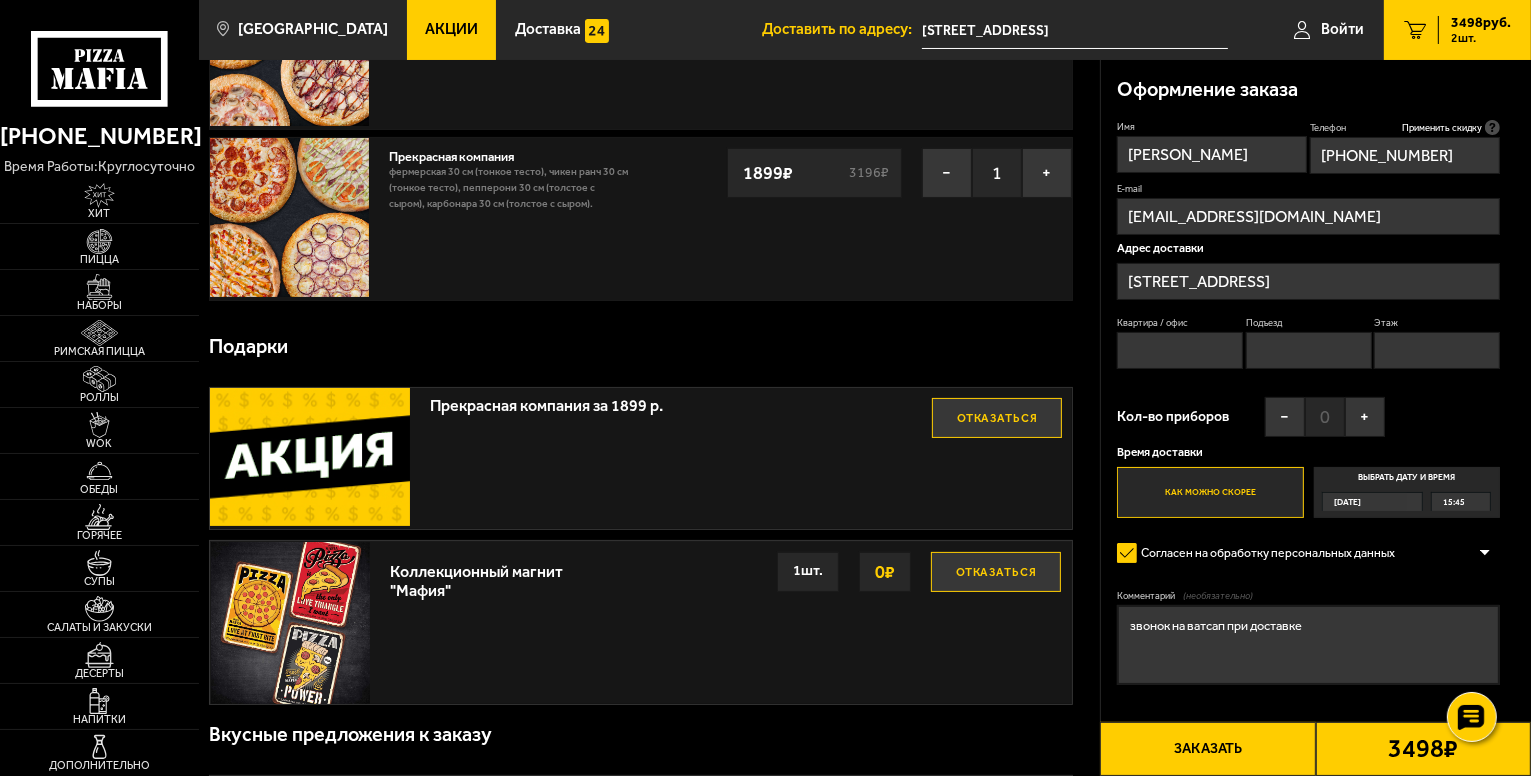 click on "Выбрать дату и время Сегодня 15:45" at bounding box center [1407, 492] 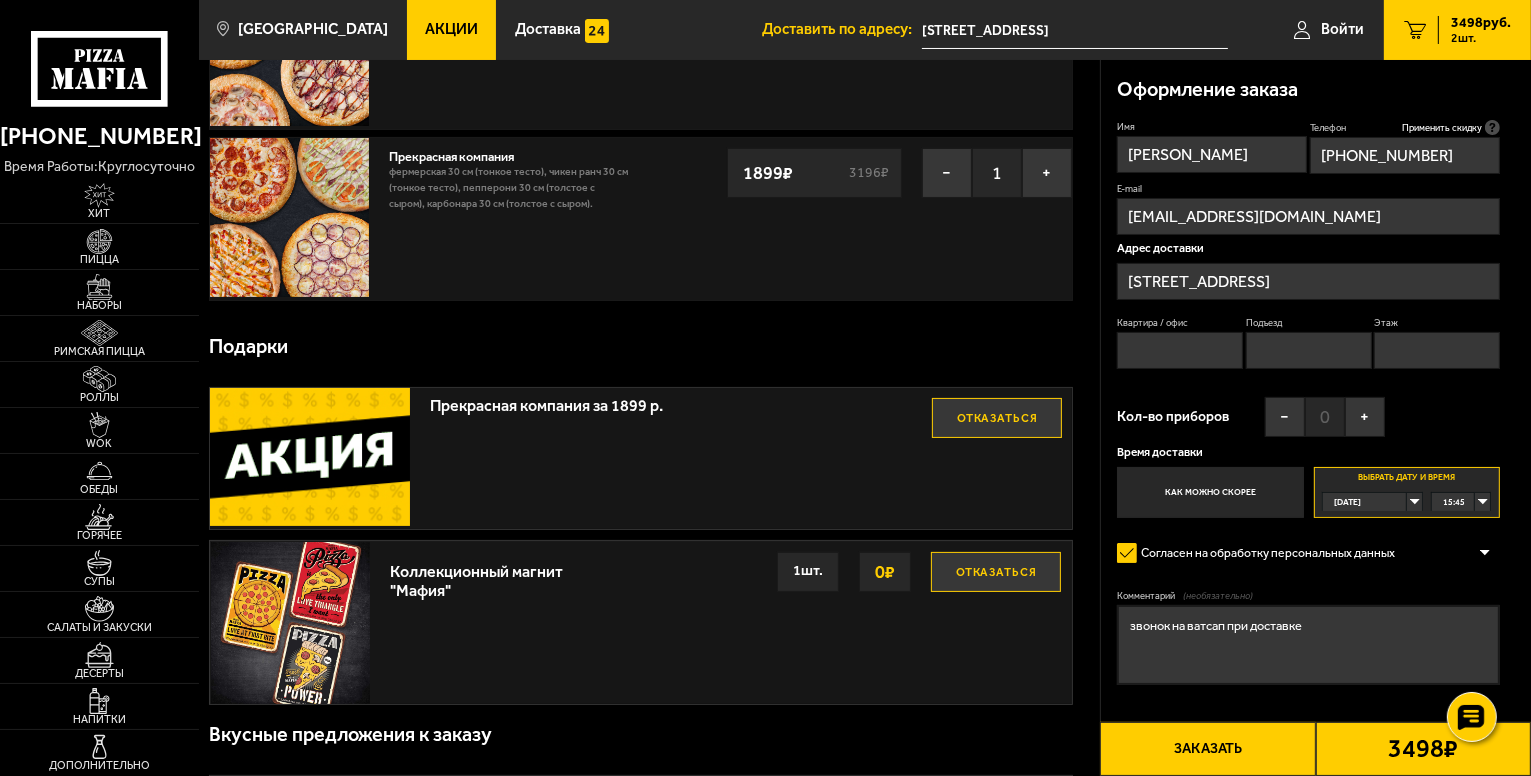 click on "Сегодня" at bounding box center [1365, 502] 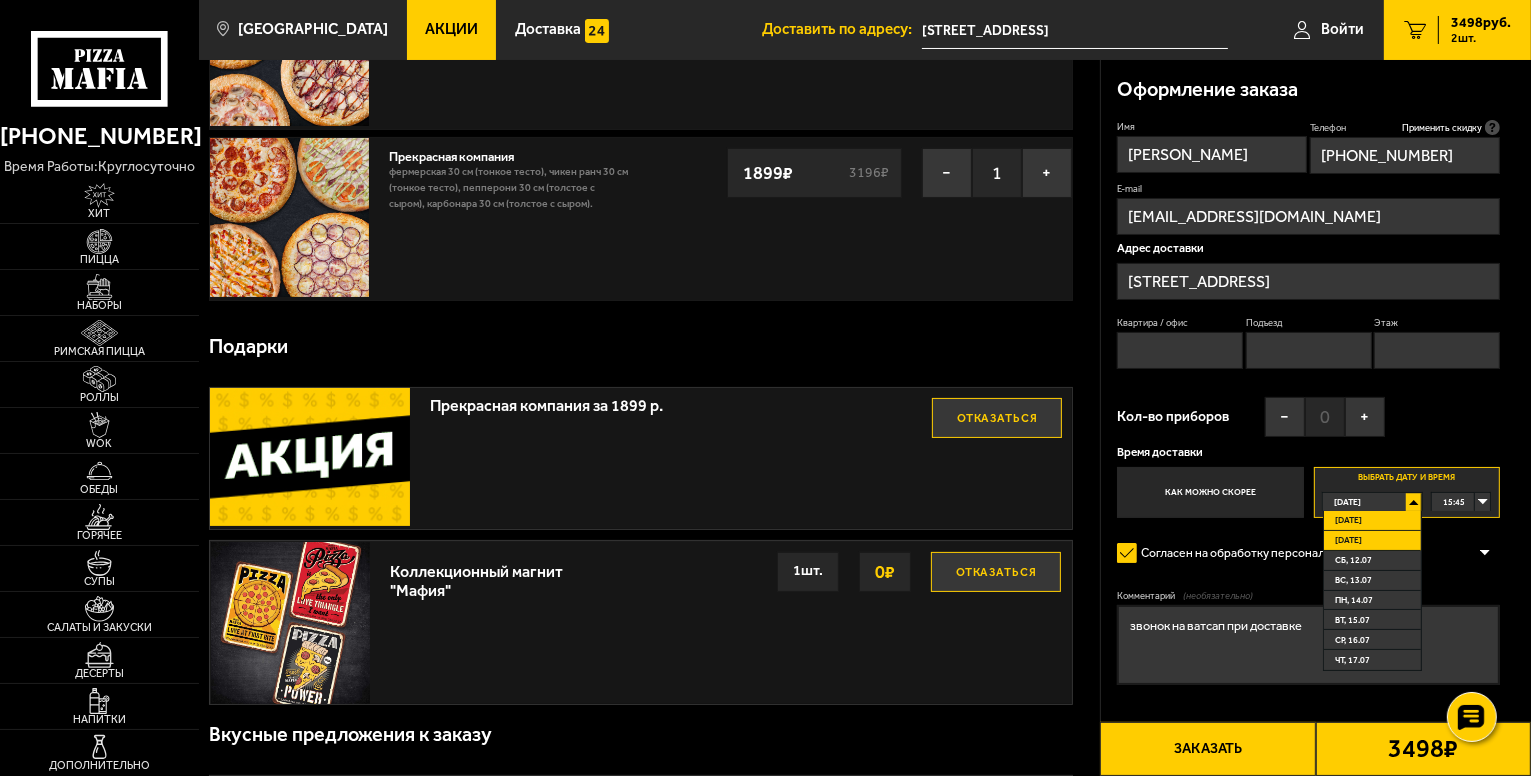 click on "Завтра" at bounding box center [1372, 541] 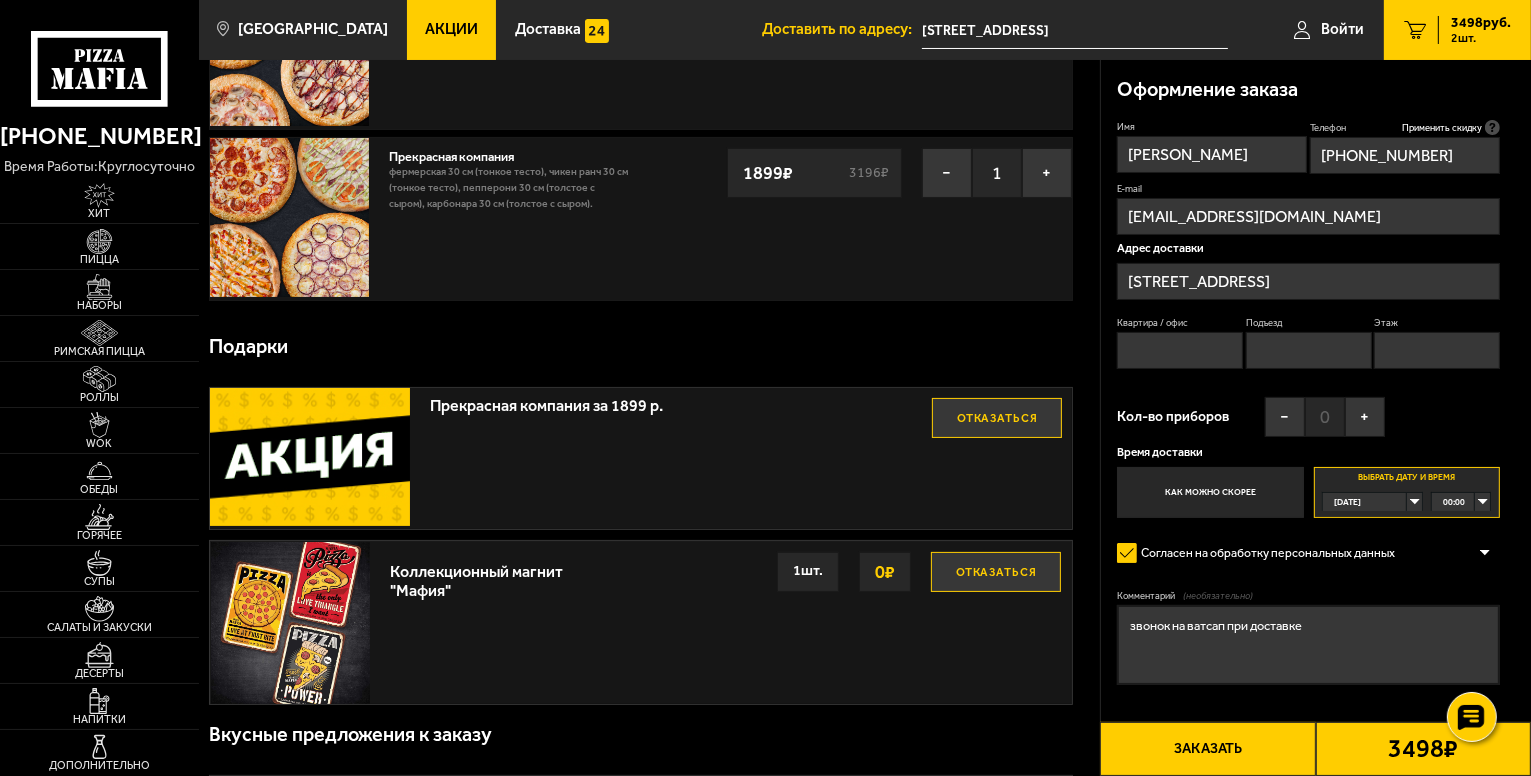 click on "00:00" at bounding box center (1461, 502) 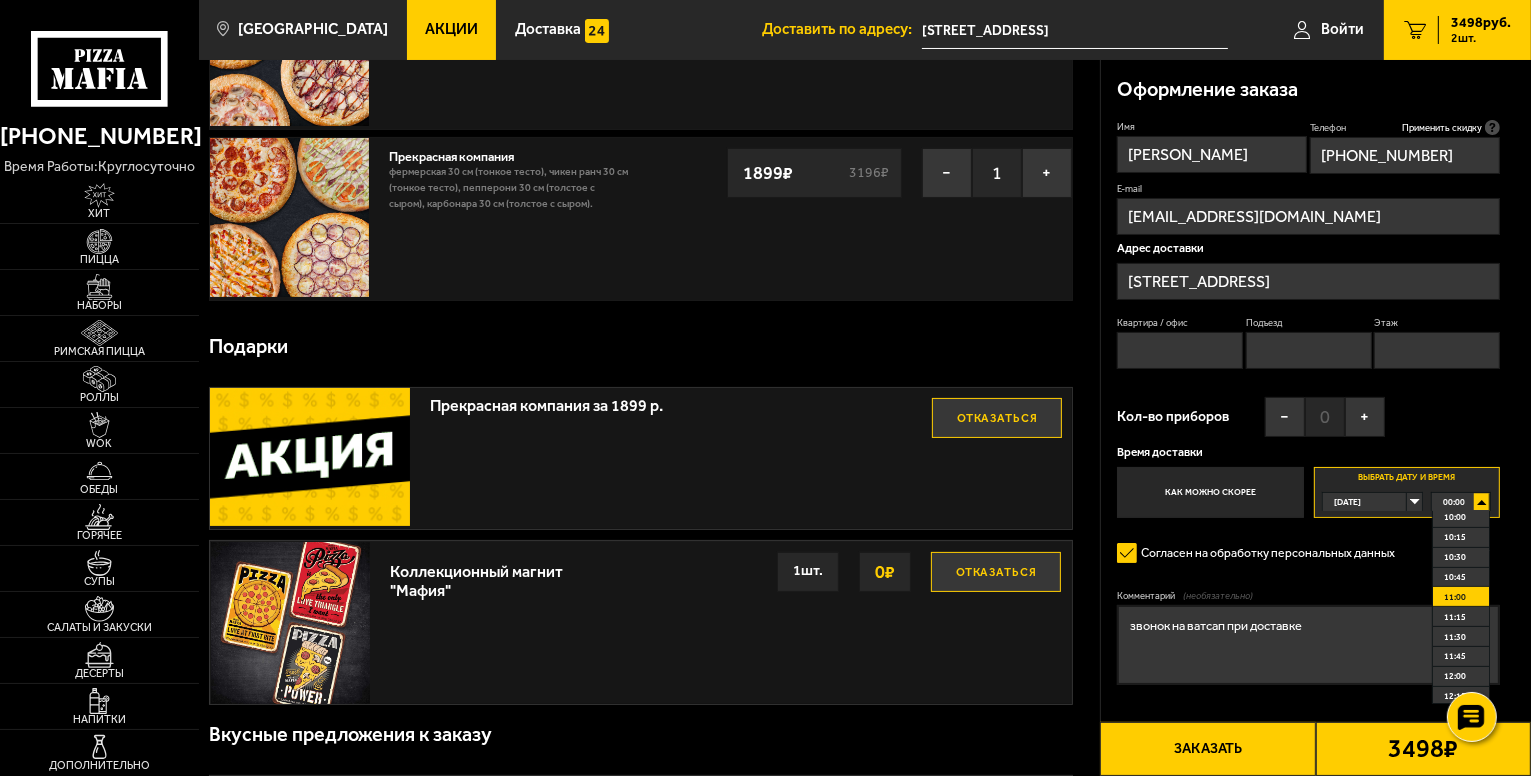 scroll, scrollTop: 900, scrollLeft: 0, axis: vertical 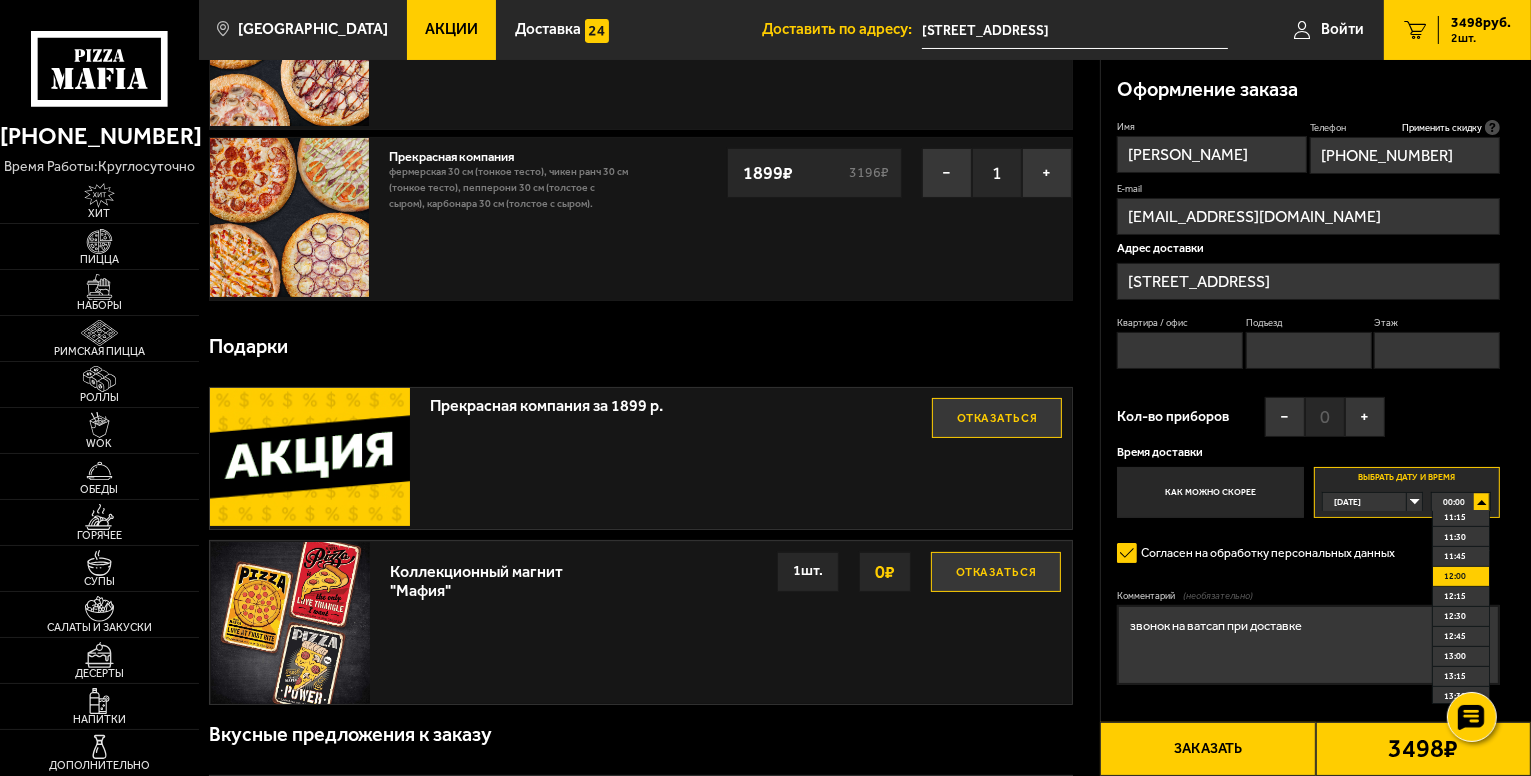 click on "12:00" at bounding box center [1455, 576] 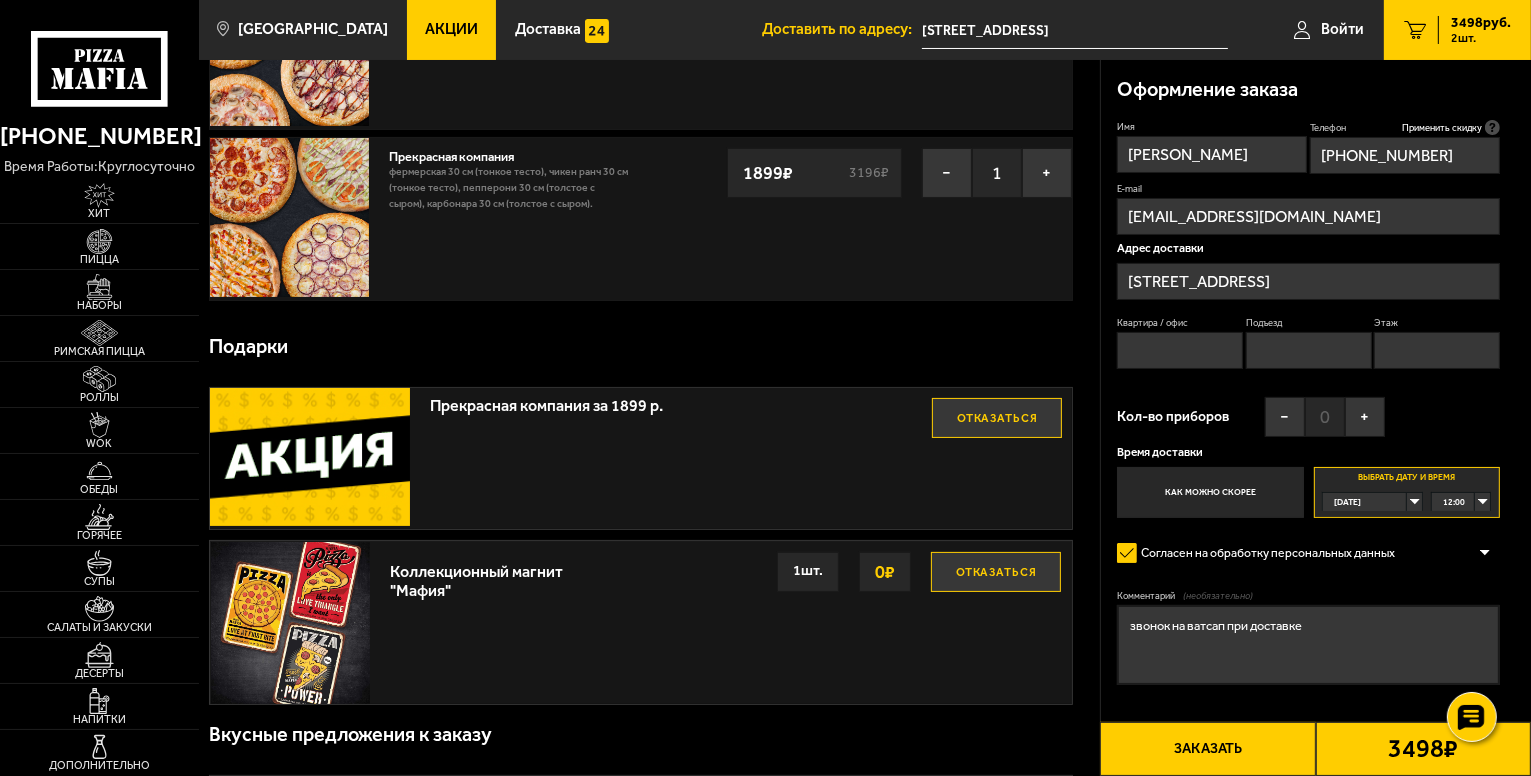 click on "Имя Вячеслав Малов Телефон Применить скидку   Вы будете зарегистрированы автоматически. +7 (953) 153-62-79 E-mail malovviacheslav1965@gmail.com Адрес доставки набережная реки Малой Невки, 1Д Квартира / офис Подъезд  Этаж  Кол-во приборов − 0 + Время доставки Как можно скорее Выбрать дату и время Завтра 12:00 Сегодня Завтра сб, 12.07 вс, 13.07 пн, 14.07 вт, 15.07 ср, 16.07 чт, 17.07 00:00 00:15 00:30 00:45 01:00 01:15 01:30 01:45 02:00 02:15 02:30 02:45 03:00 03:15 03:30 03:45 04:00 04:15 04:30 04:45 05:00 05:15 05:30 05:45 06:00 06:15 06:30 06:45 07:00 07:15 07:30 07:45 08:00 08:15 08:30 08:45 09:00 09:15 09:30 09:45 10:00 10:15 10:30 10:45 11:00 11:15 11:30 11:45 12:00 12:15 12:30 12:45 13:00 13:15 13:30 13:45 14:00 14:15 14:30 14:45 15:00 15:15 15:30 15:45 16:00 16:15 16:30 16:45 17:00" at bounding box center [1308, 450] 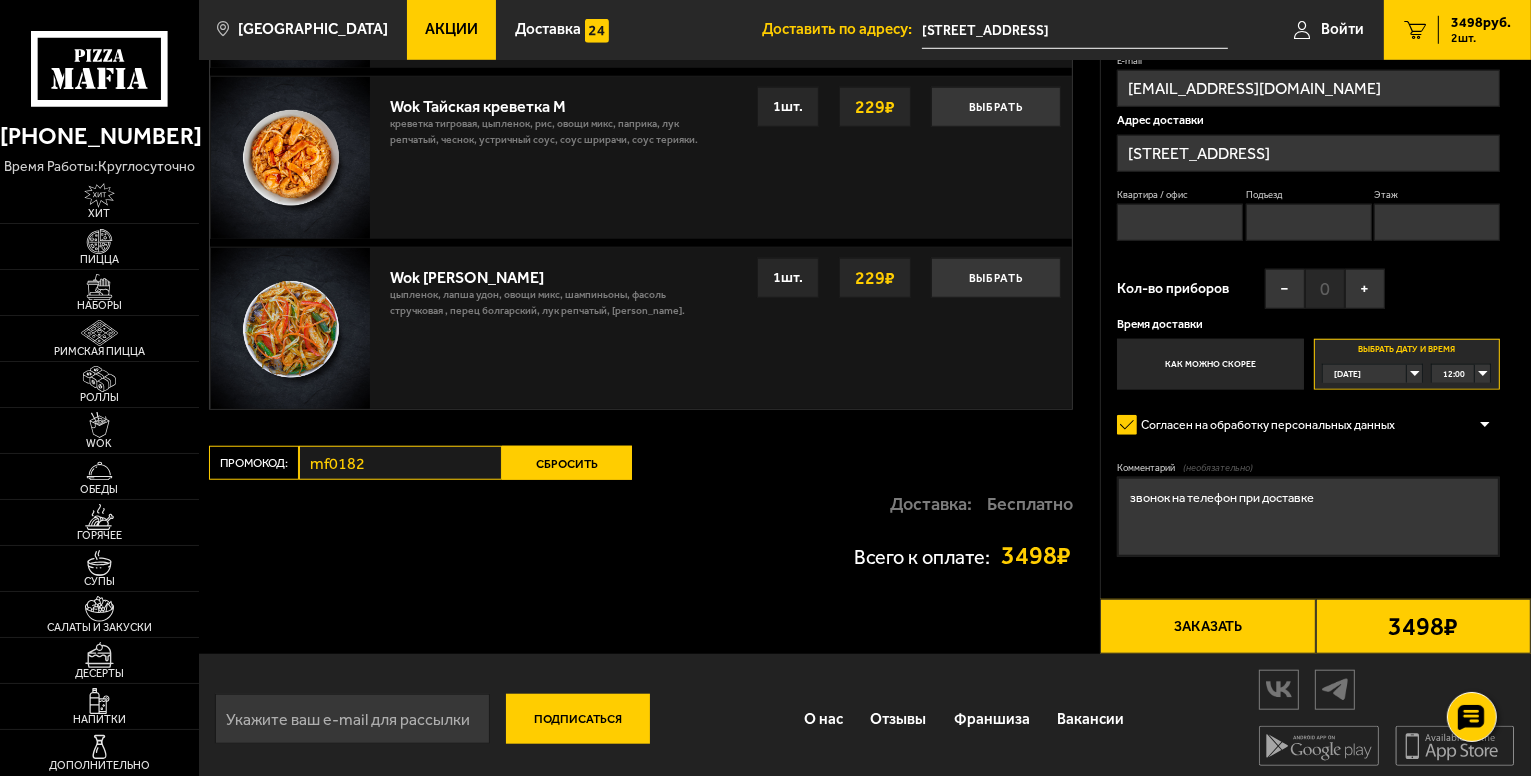scroll, scrollTop: 1659, scrollLeft: 0, axis: vertical 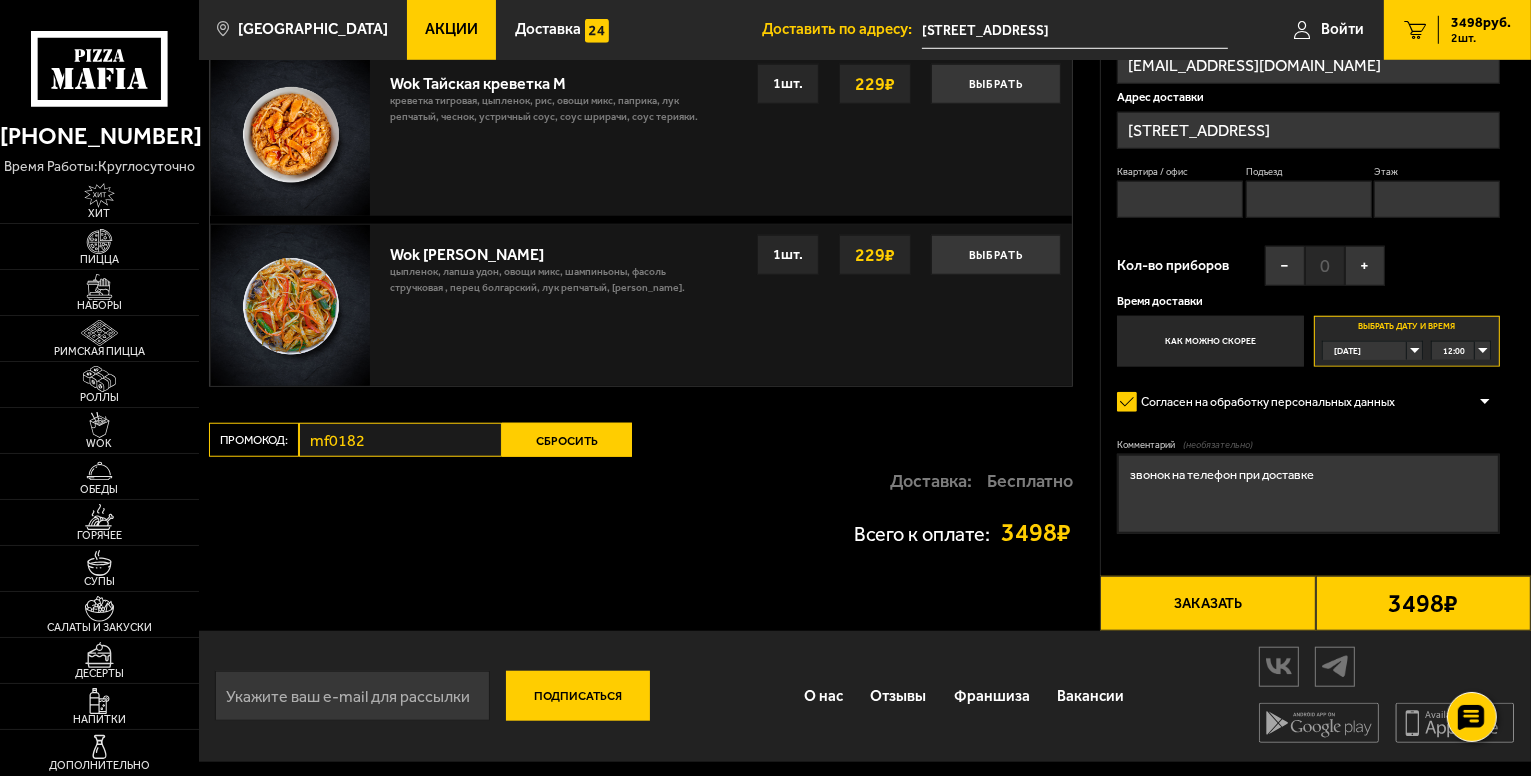 type on "звонок на телефон при доставке" 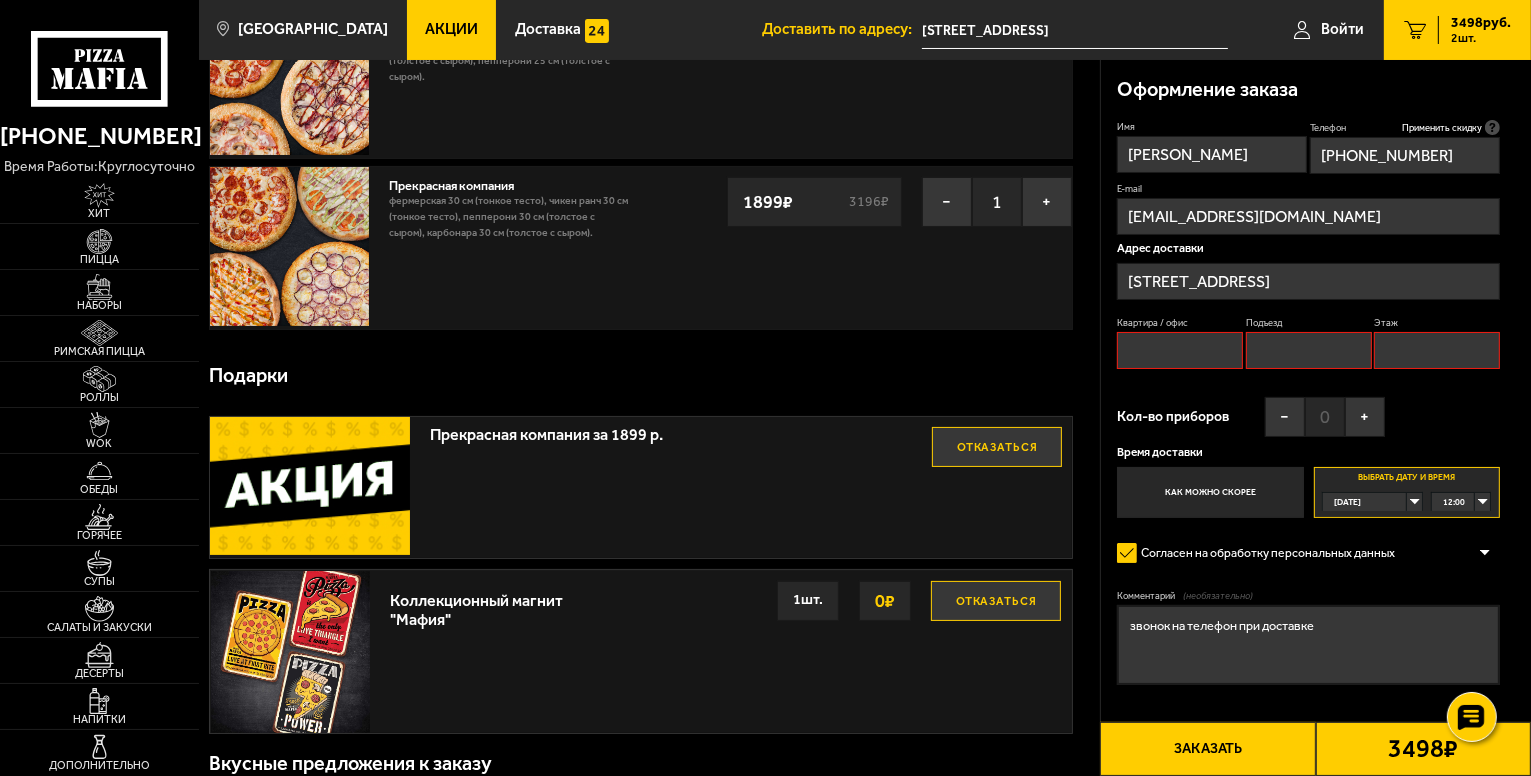 scroll, scrollTop: 170, scrollLeft: 0, axis: vertical 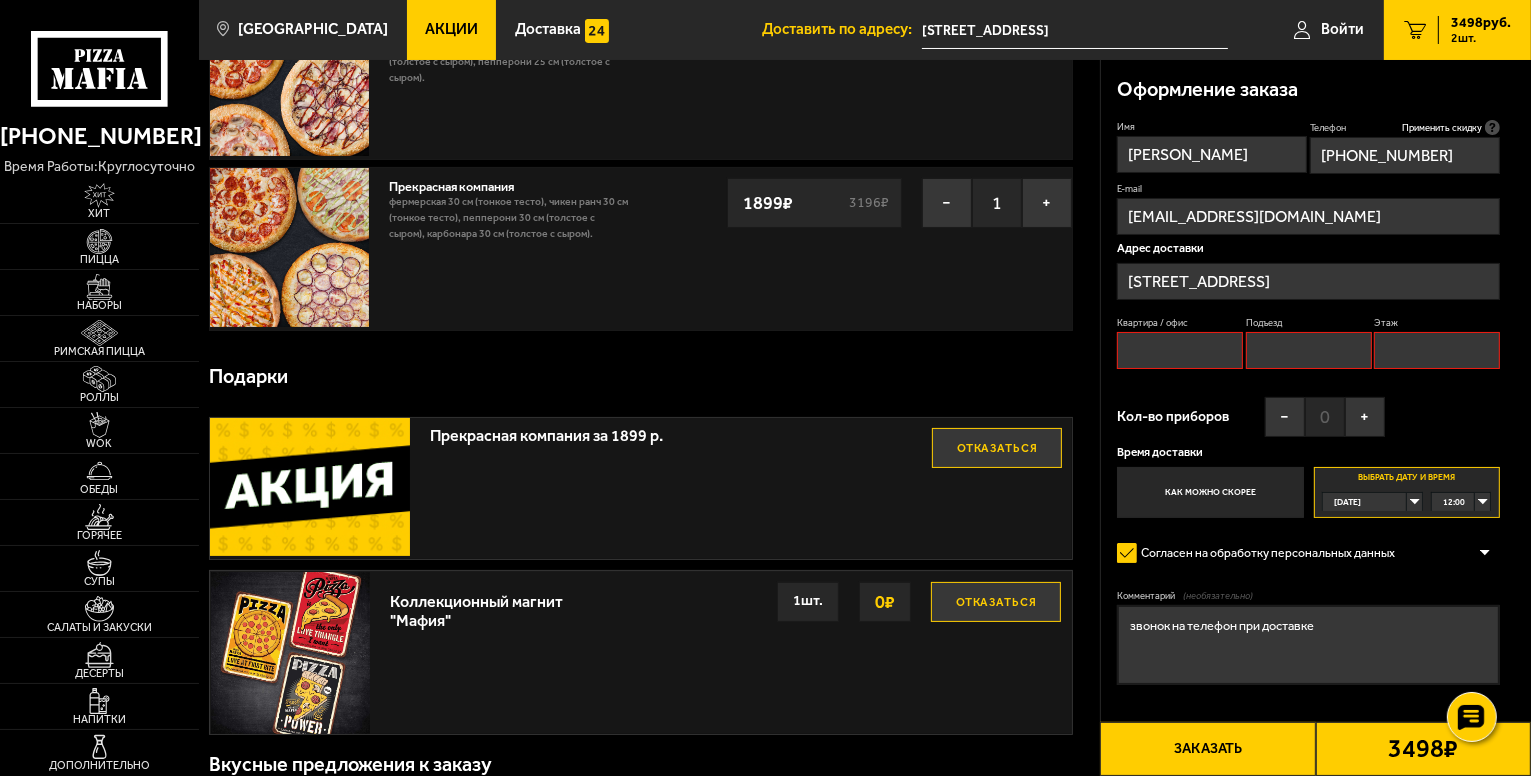 click on "Квартира / офис" at bounding box center (1180, 350) 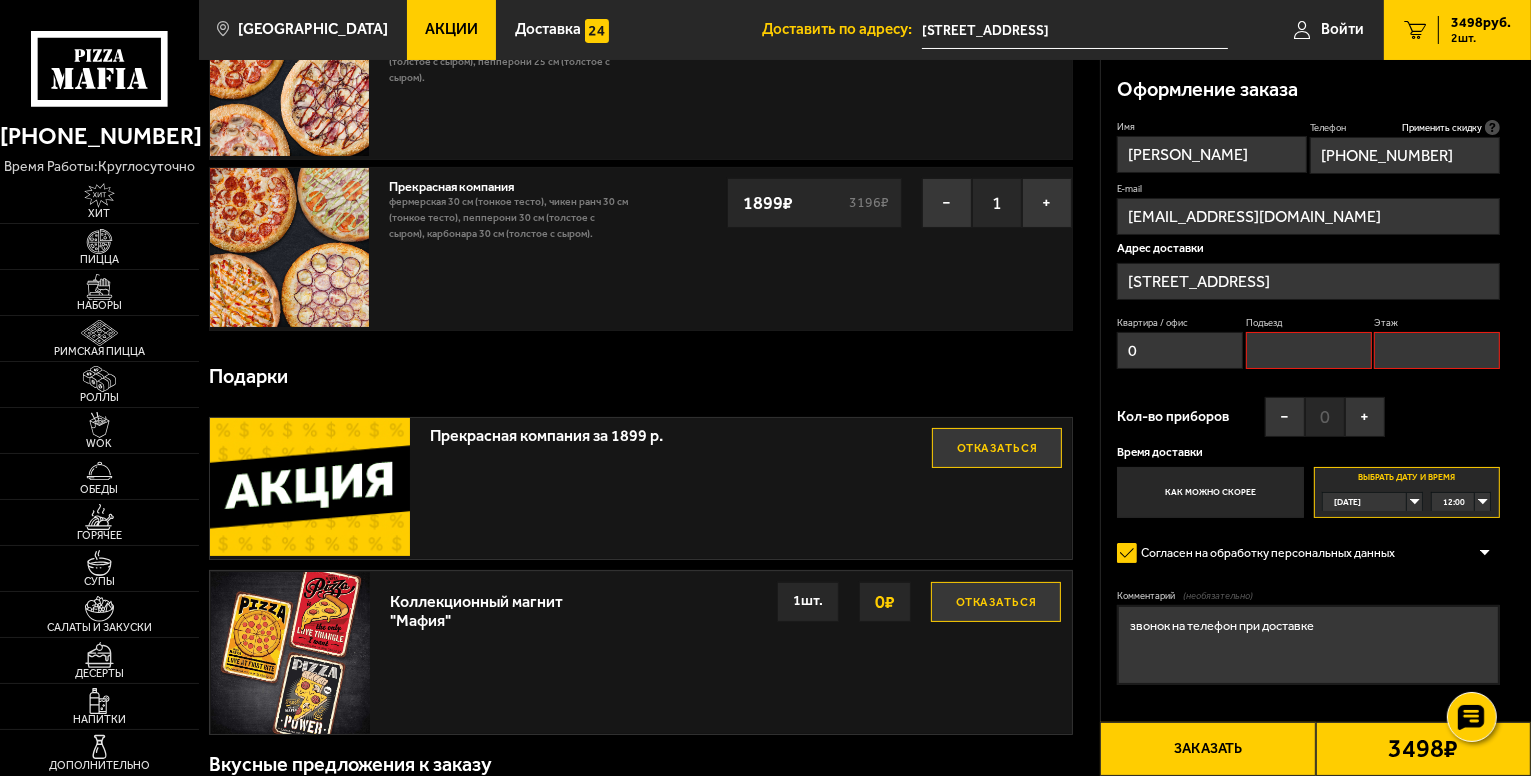 type on "0" 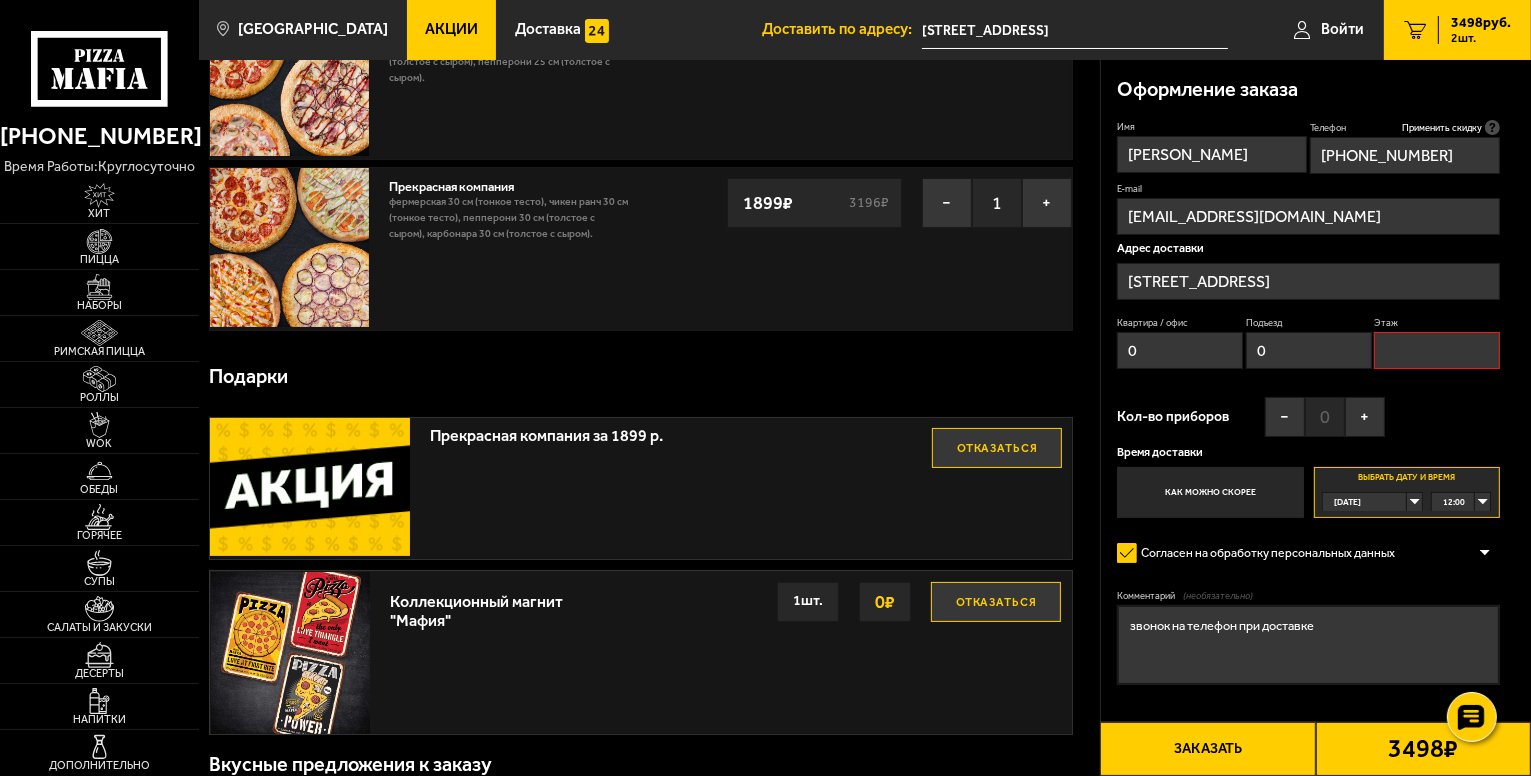 type on "0" 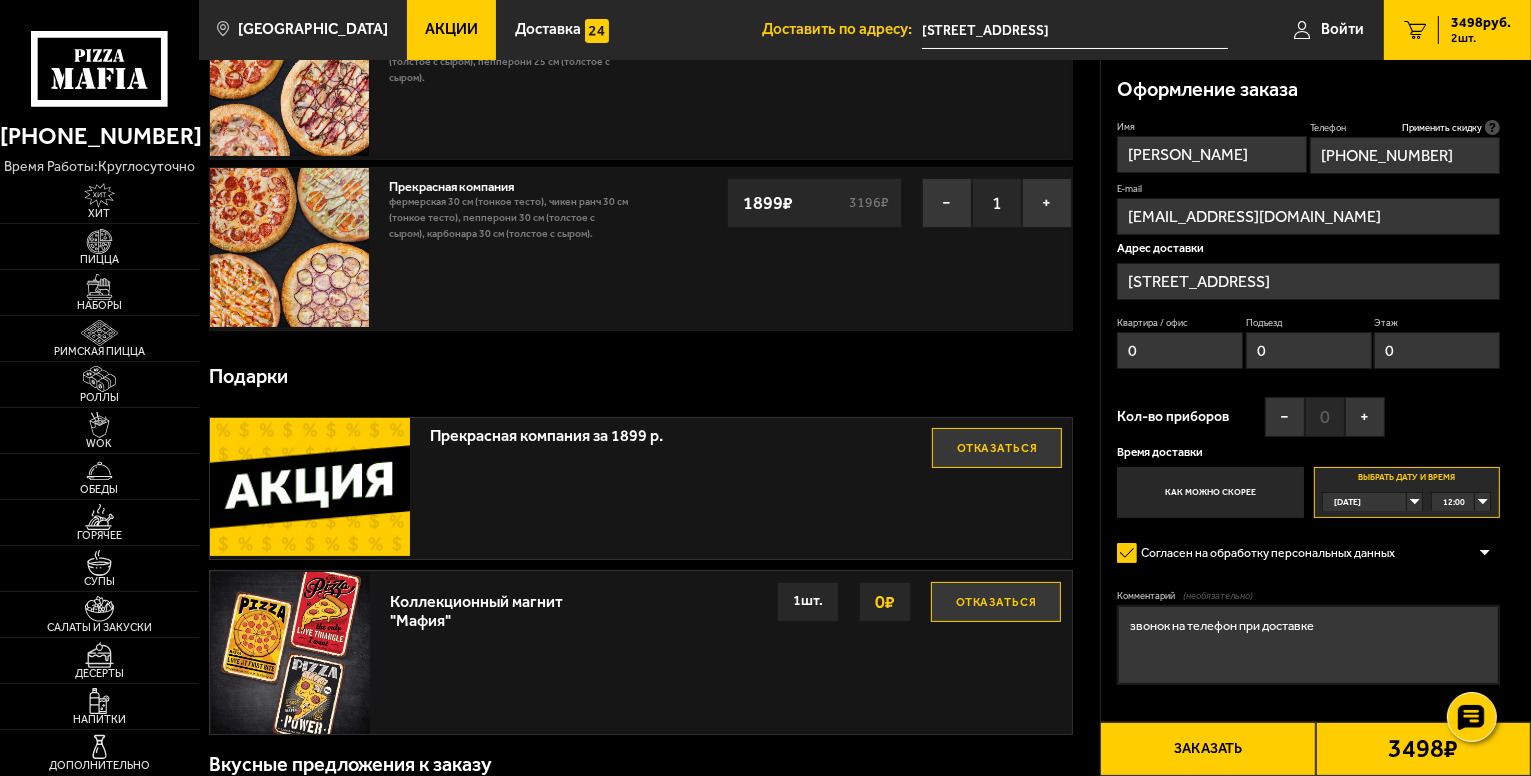 type on "0" 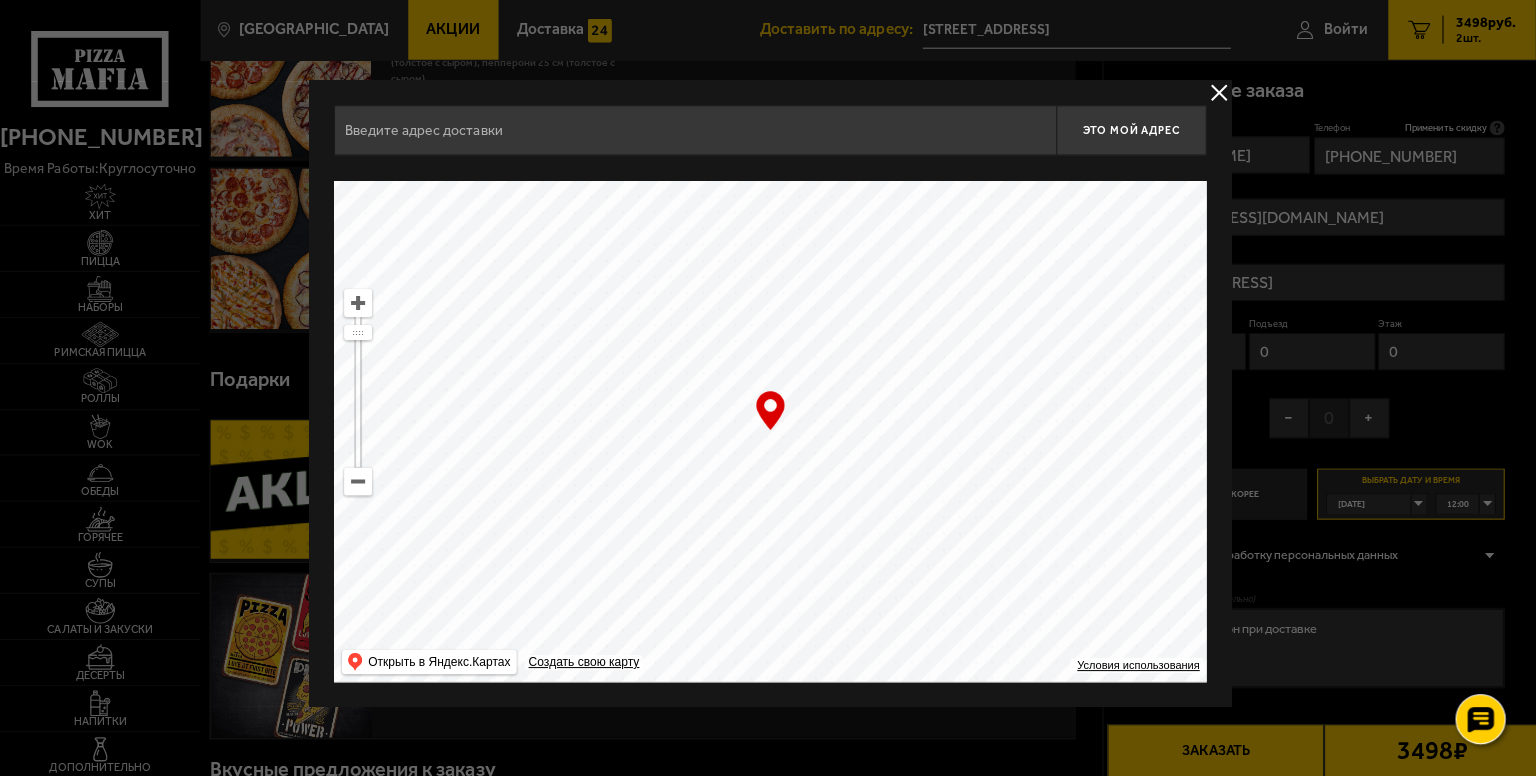 type on "набережная реки Малой Невки, 1Д" 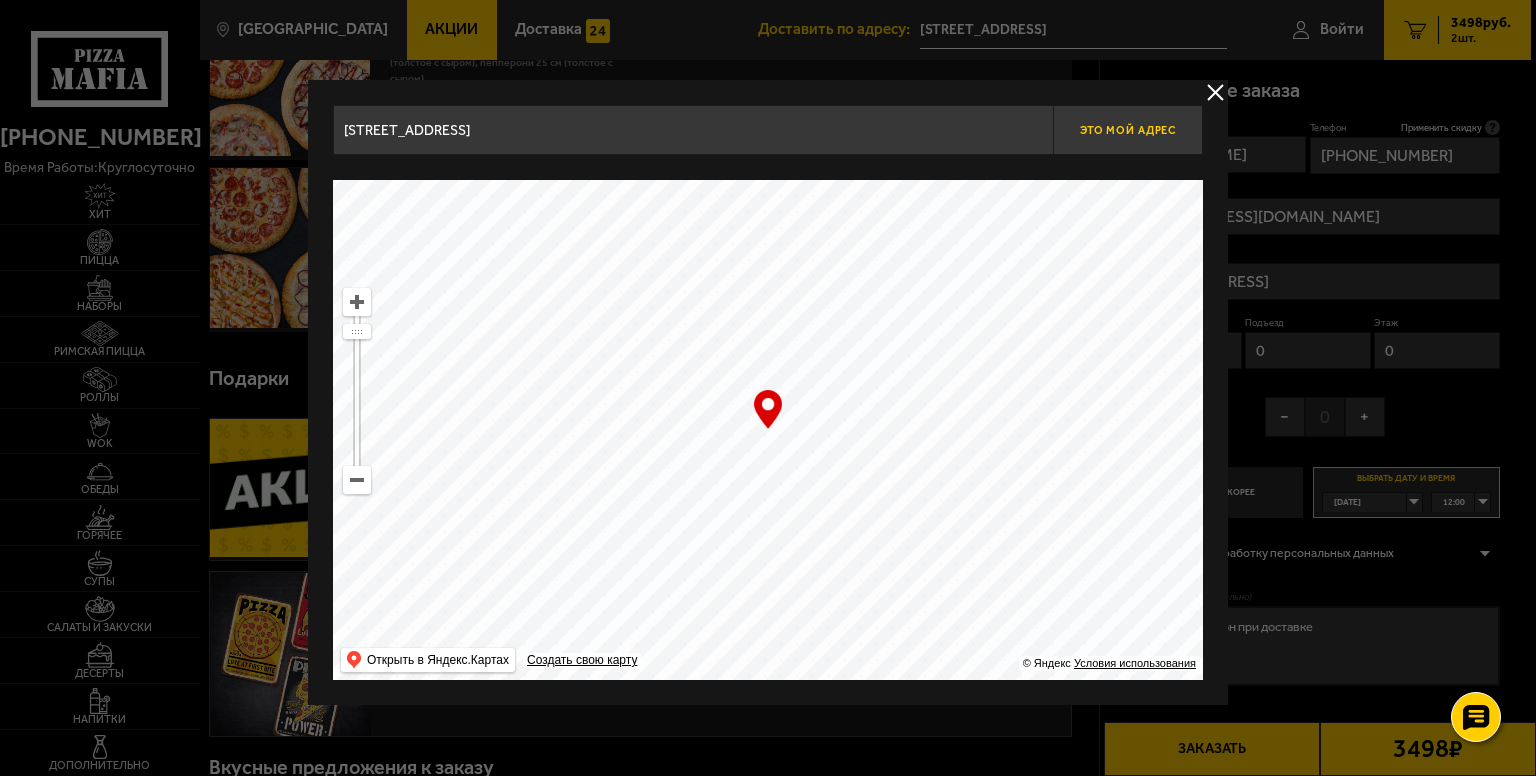 click on "Это мой адрес" at bounding box center [1128, 130] 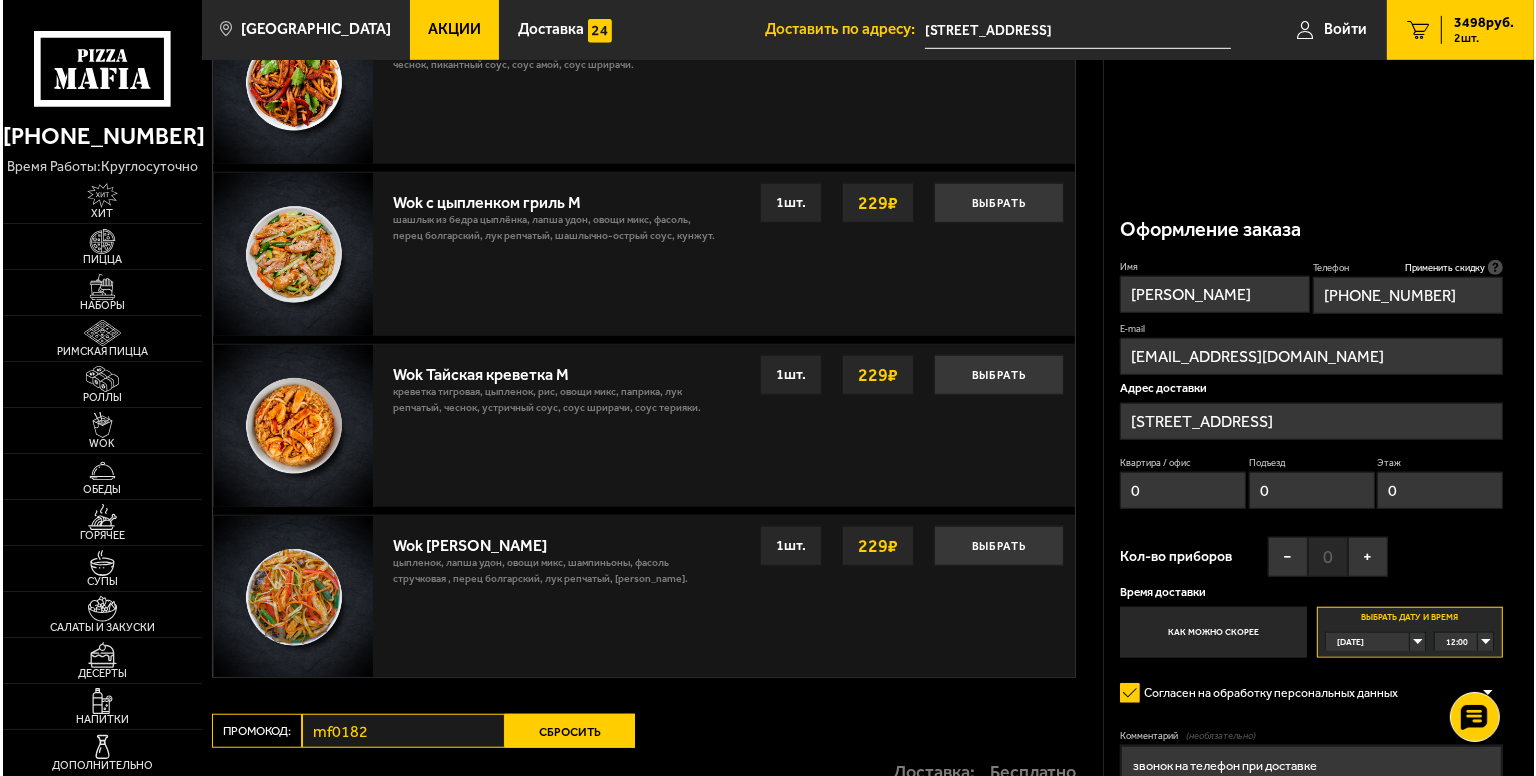 scroll, scrollTop: 1659, scrollLeft: 0, axis: vertical 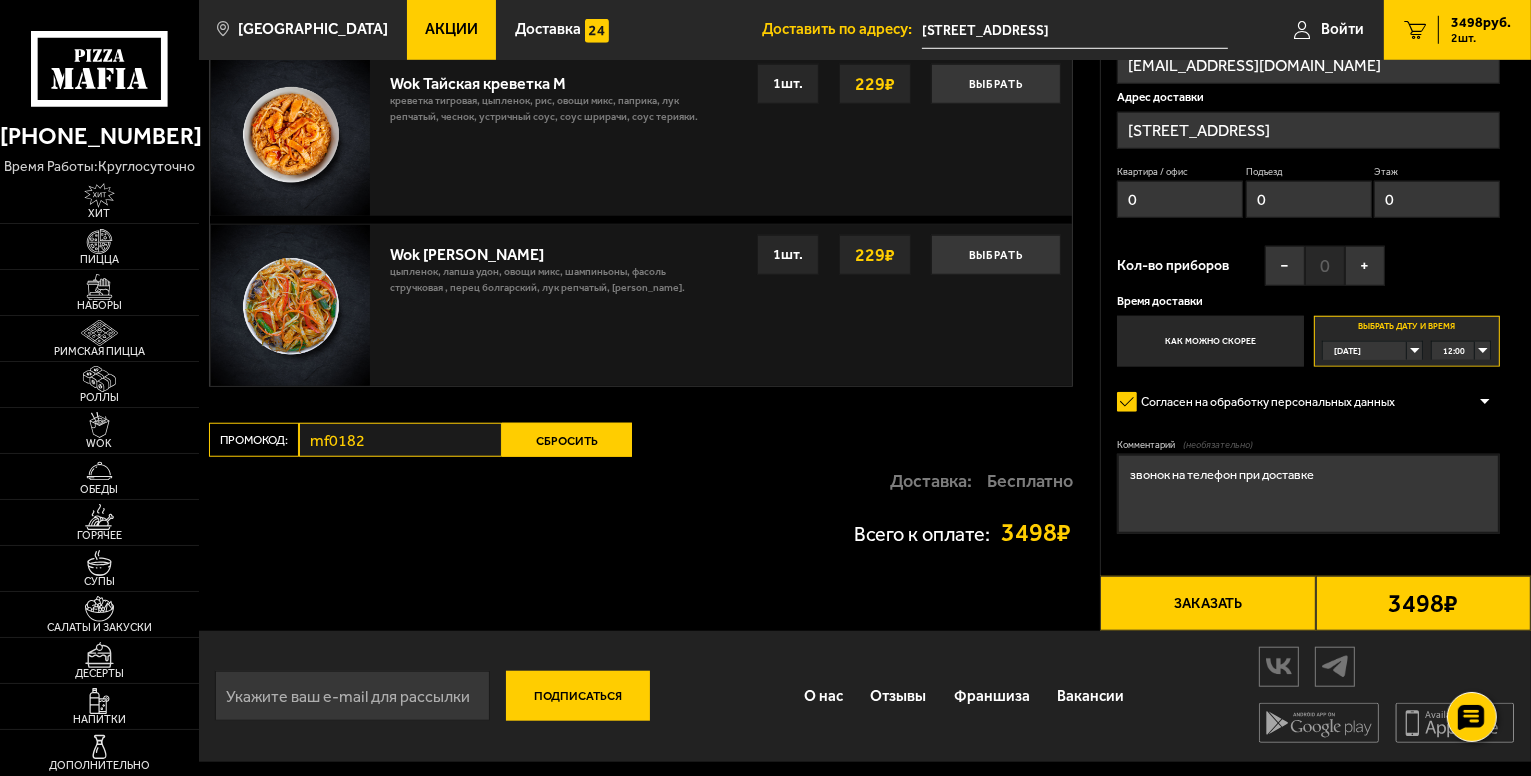 click on "Заказать" at bounding box center [1207, 603] 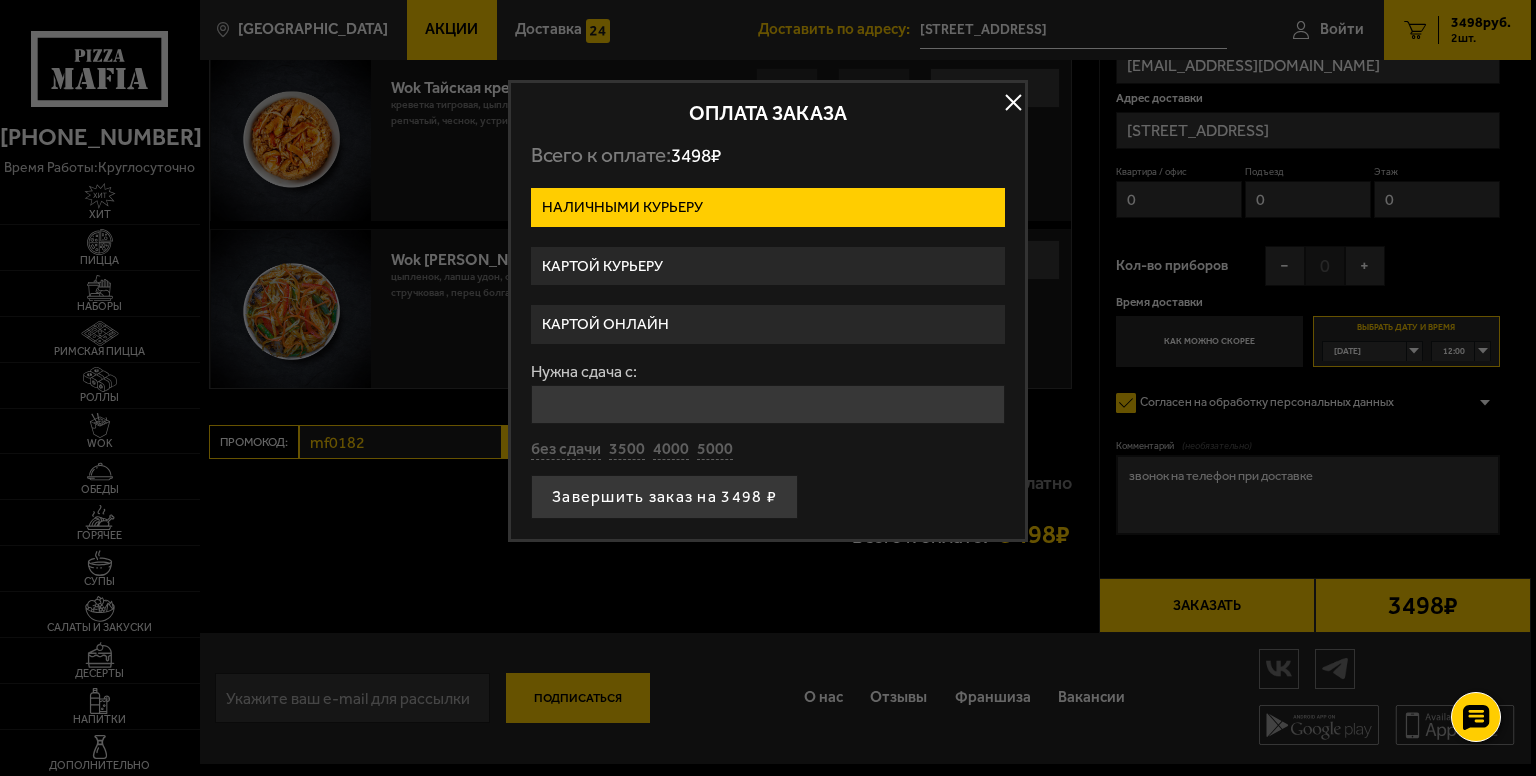 click on "Картой курьеру" at bounding box center (768, 266) 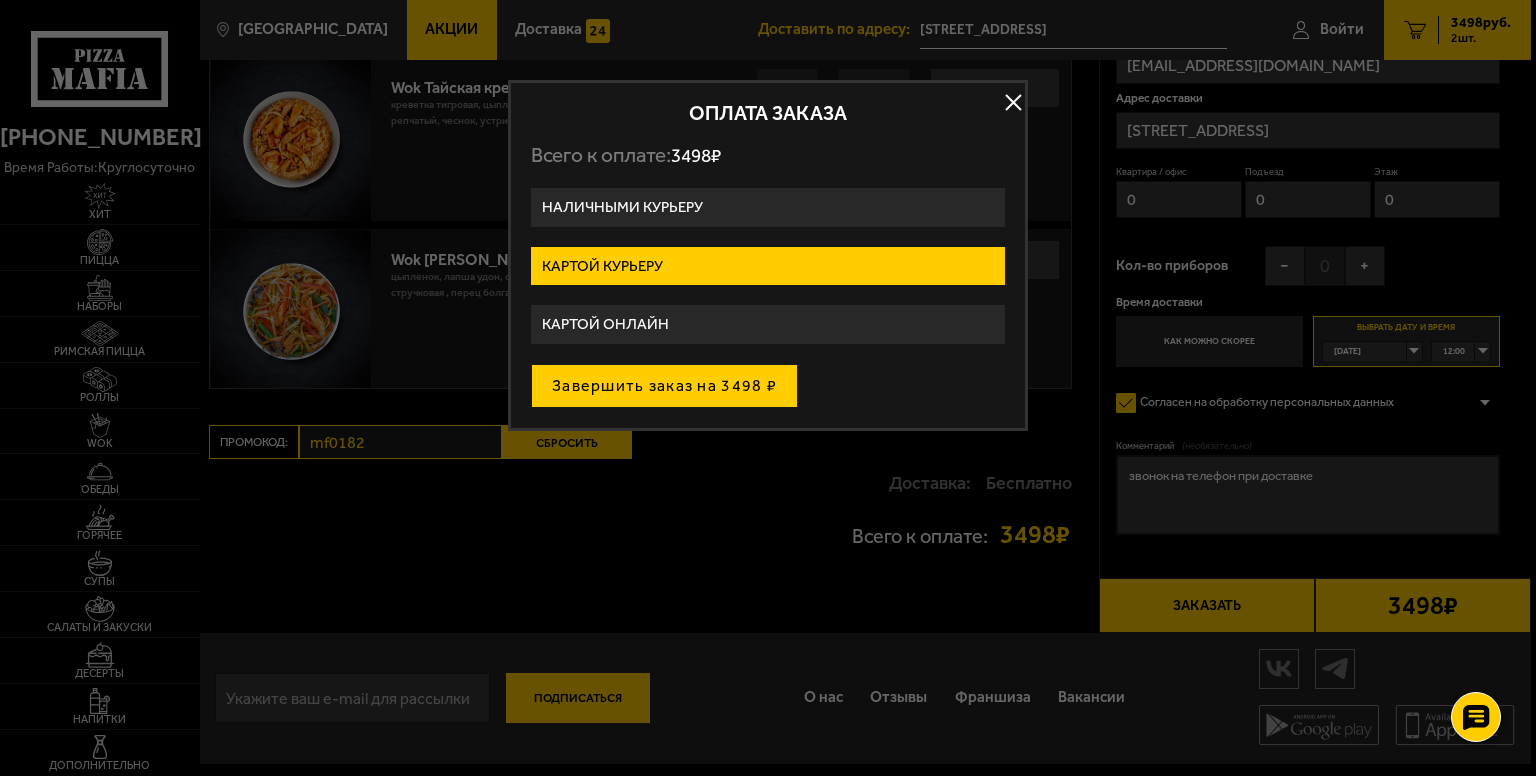 click on "Завершить заказ на 3498 ₽" at bounding box center [664, 386] 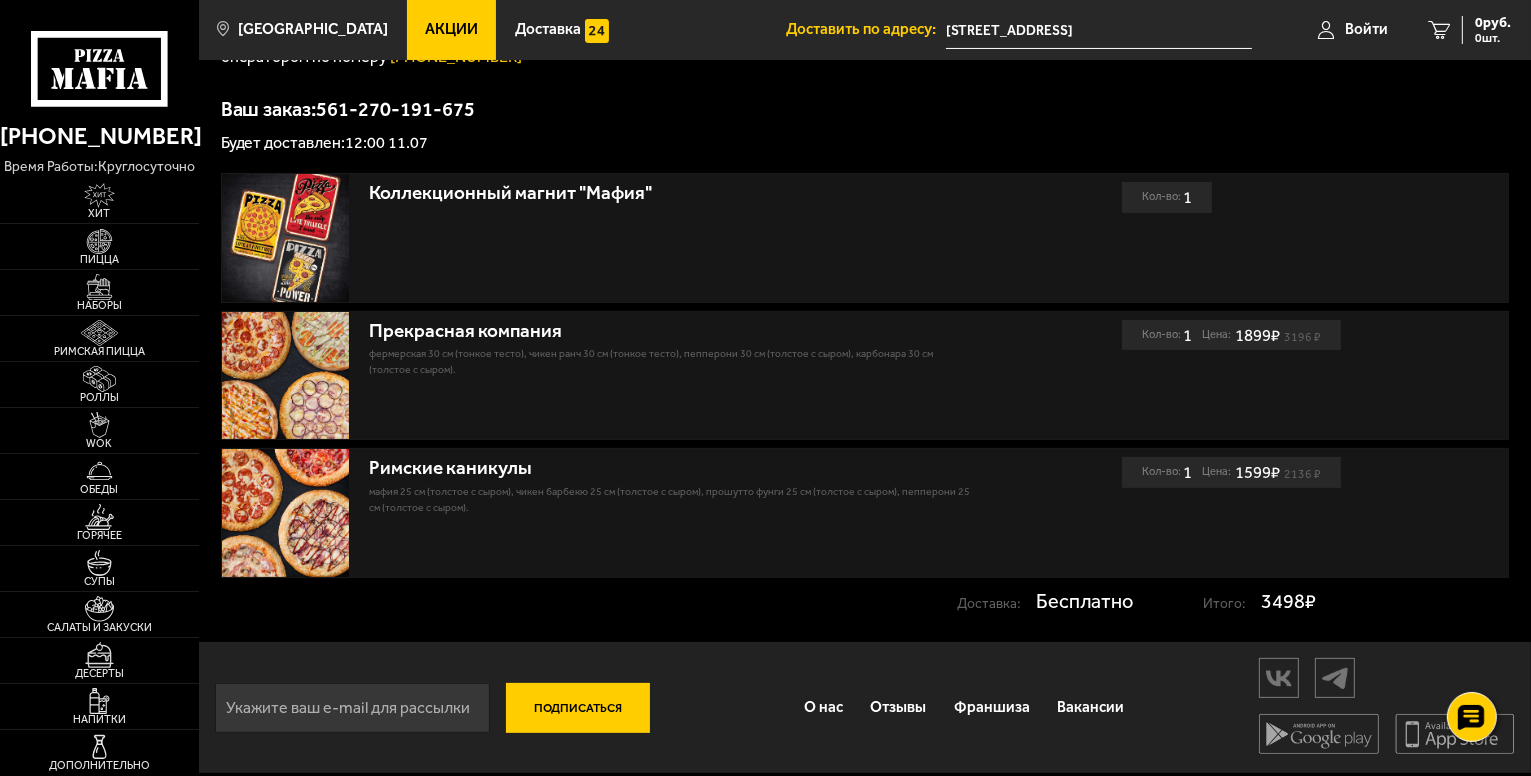 scroll, scrollTop: 356, scrollLeft: 0, axis: vertical 